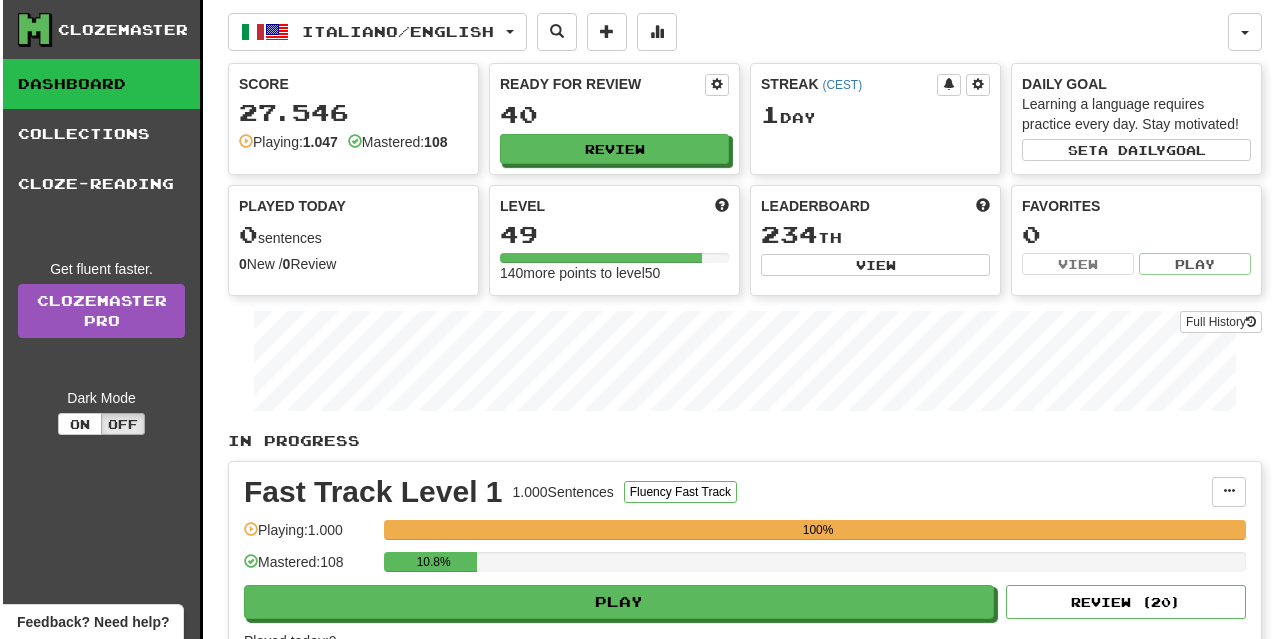 scroll, scrollTop: 200, scrollLeft: 0, axis: vertical 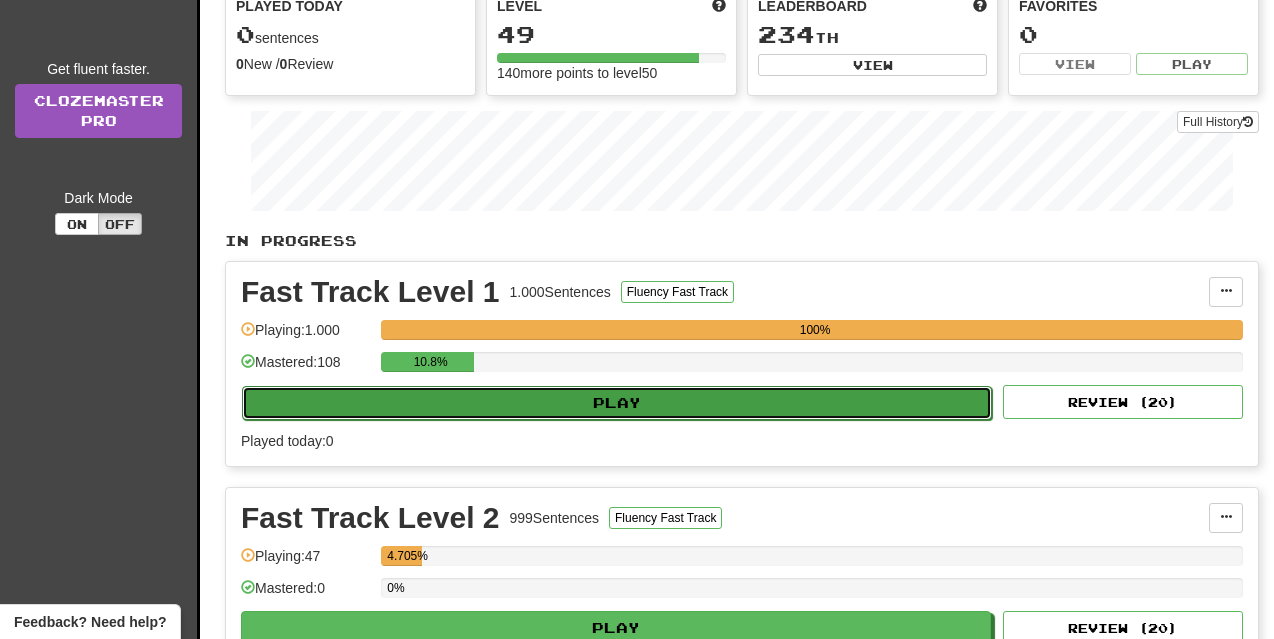 click on "Play" at bounding box center [617, 403] 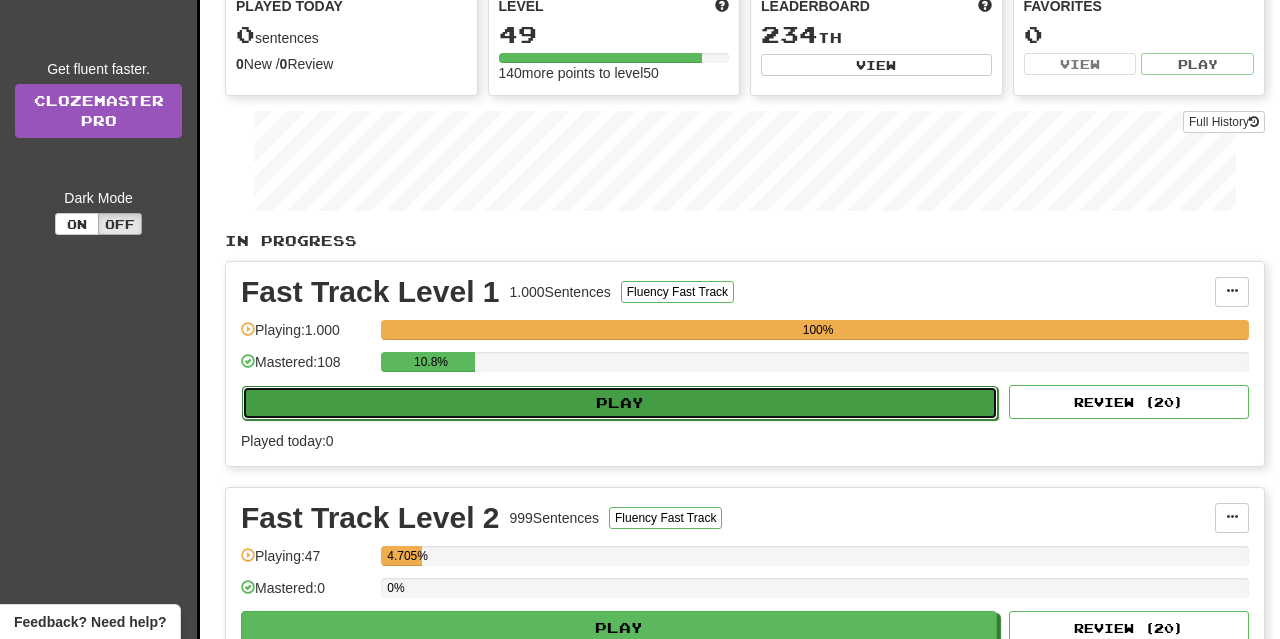 select on "**" 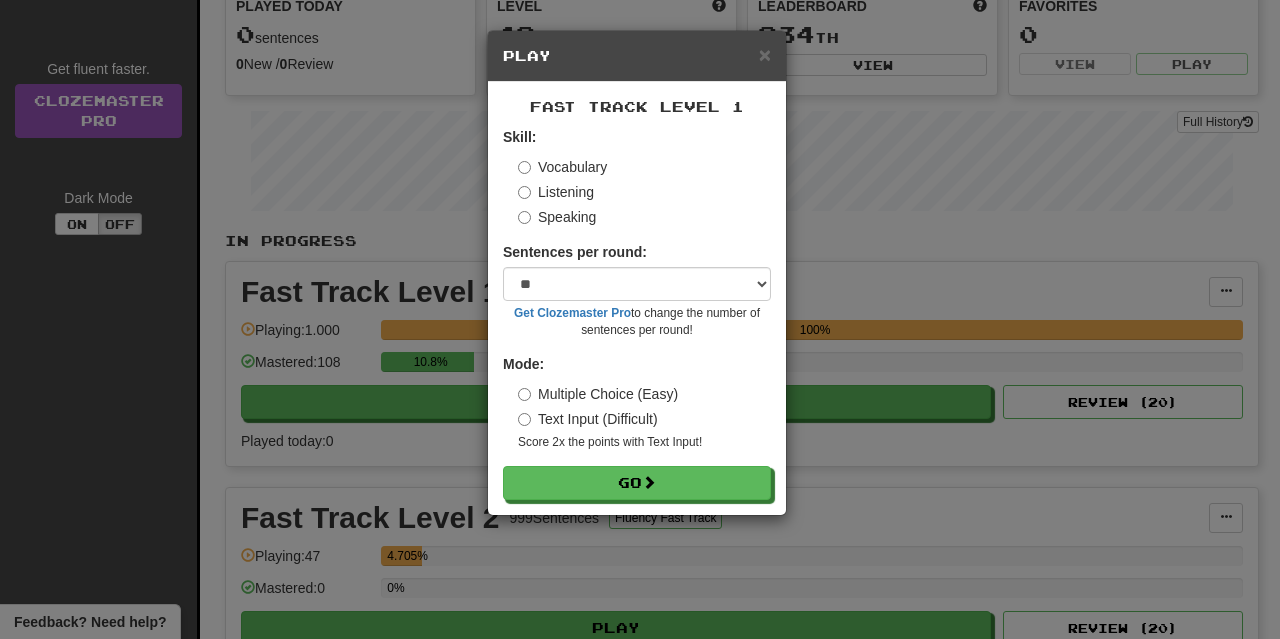 click on "× Play Fast Track Level 1 Skill: Vocabulary Listening Speaking Sentences per round: * ** ** ** ** ** *** ******** Get Clozemaster Pro  to change the number of sentences per round! Mode: Multiple Choice (Easy) Text Input (Difficult) Score 2x the points with Text Input ! Go" at bounding box center (640, 319) 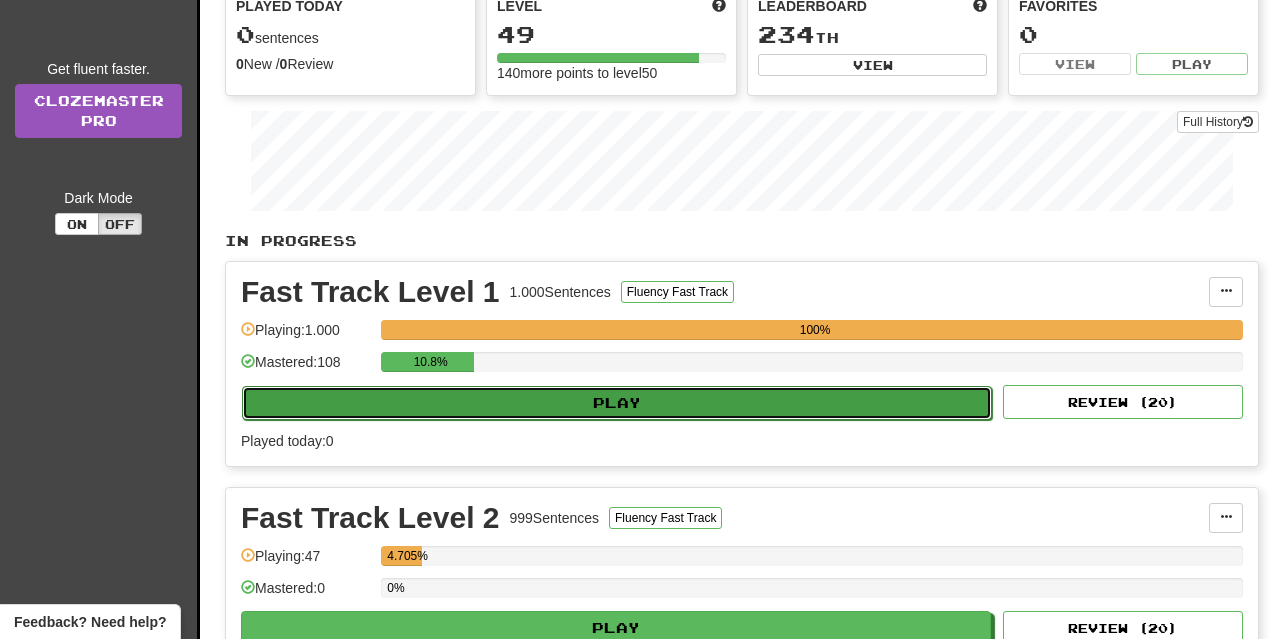 click on "Play" at bounding box center (617, 403) 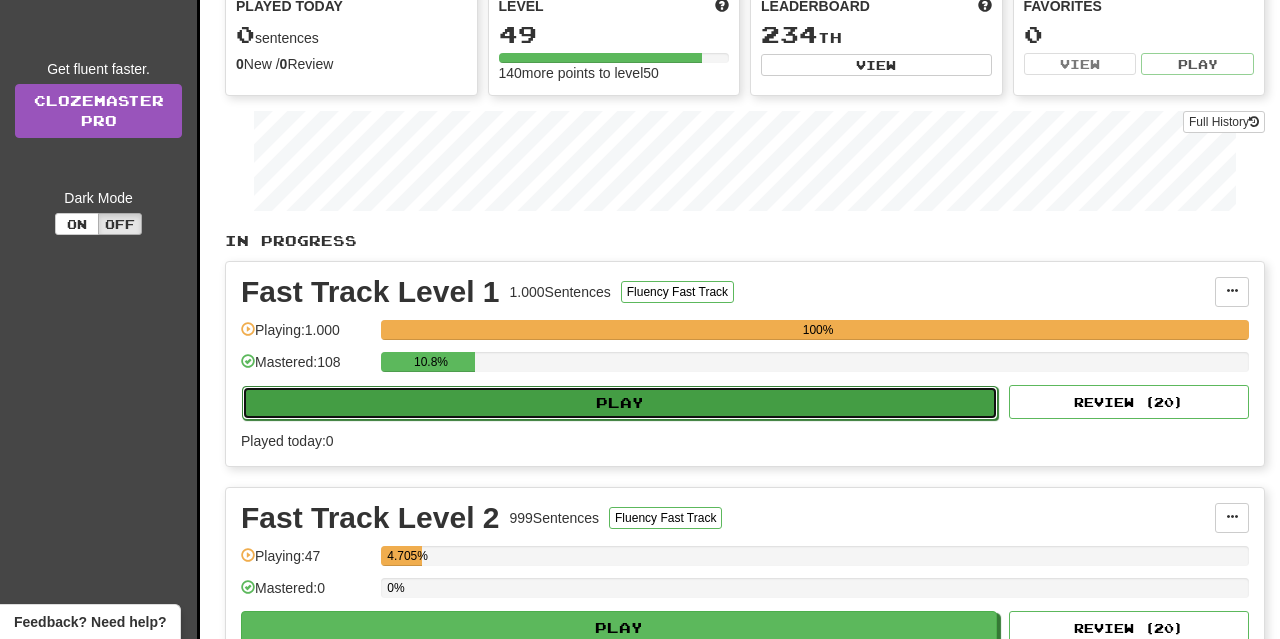 select on "**" 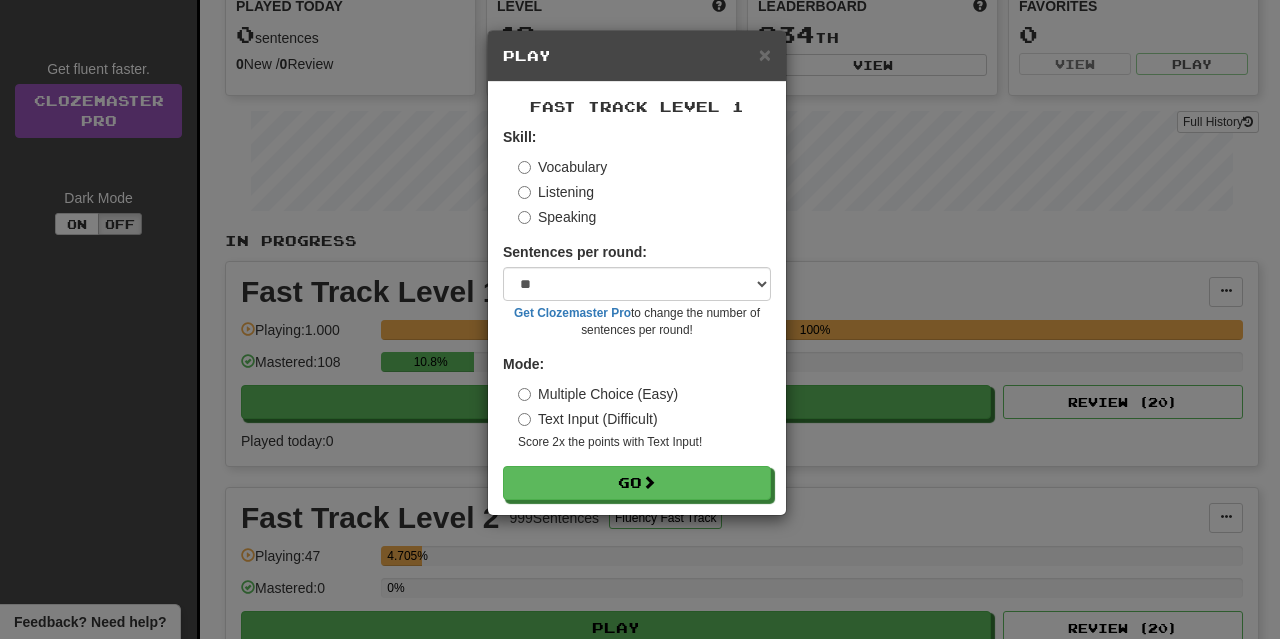 click on "× Play Fast Track Level 1 Skill: Vocabulary Listening Speaking Sentences per round: * ** ** ** ** ** *** ******** Get Clozemaster Pro  to change the number of sentences per round! Mode: Multiple Choice (Easy) Text Input (Difficult) Score 2x the points with Text Input ! Go" at bounding box center [640, 319] 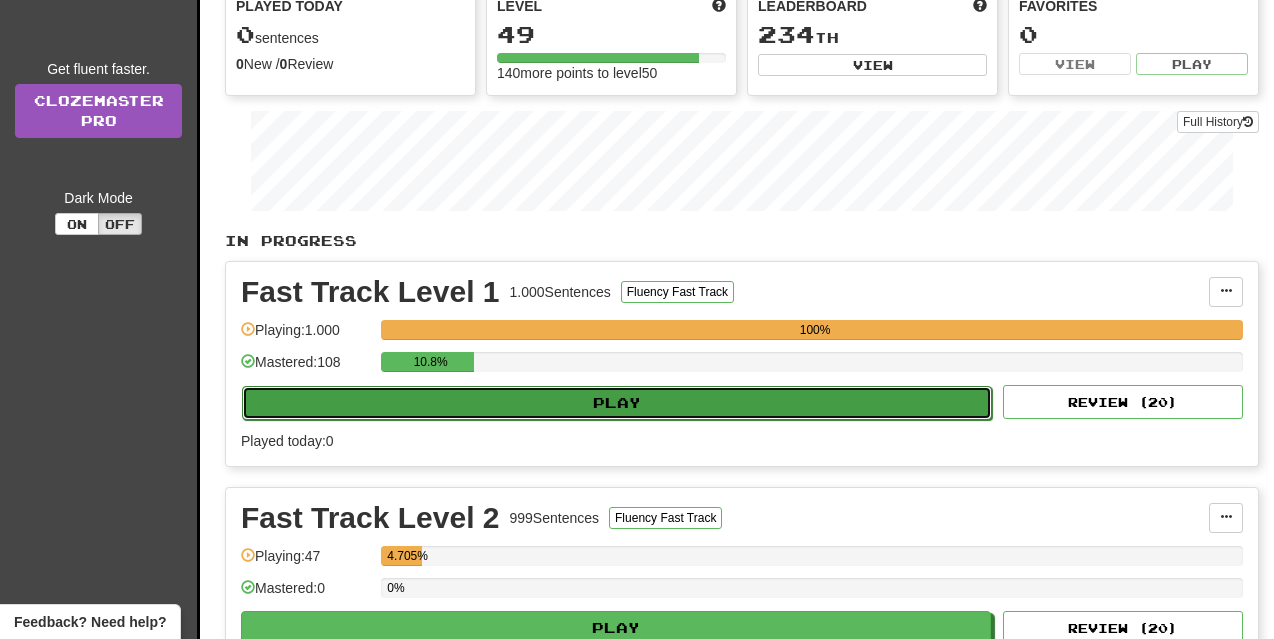click on "Play" at bounding box center [617, 403] 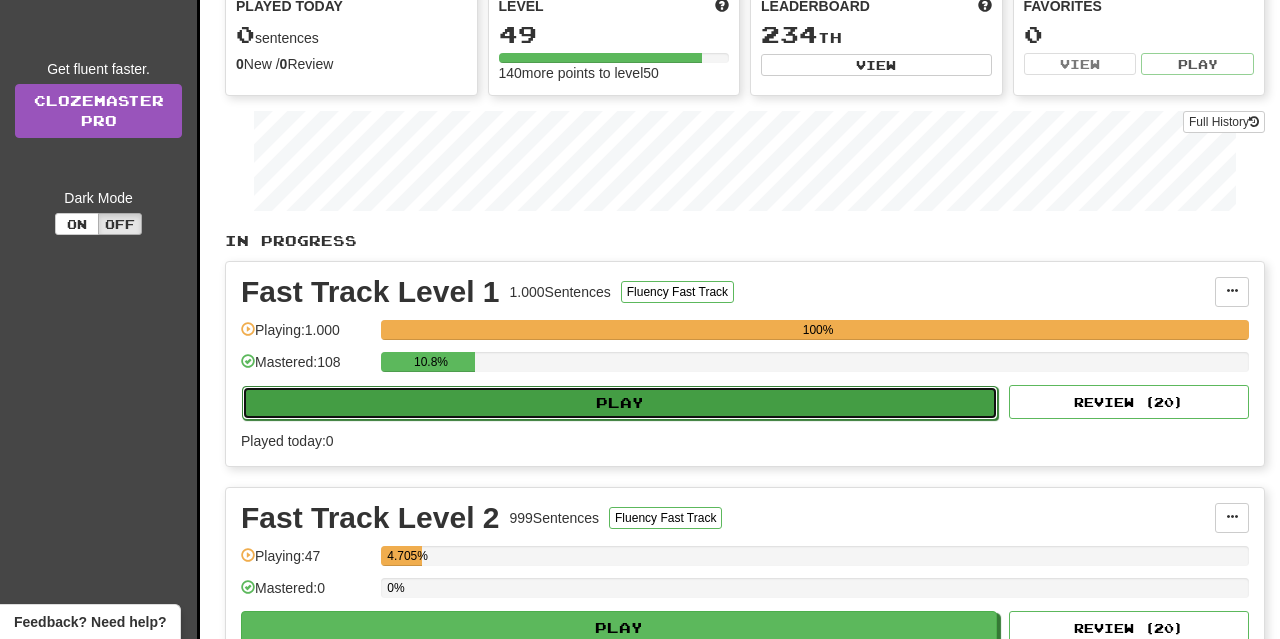 select on "**" 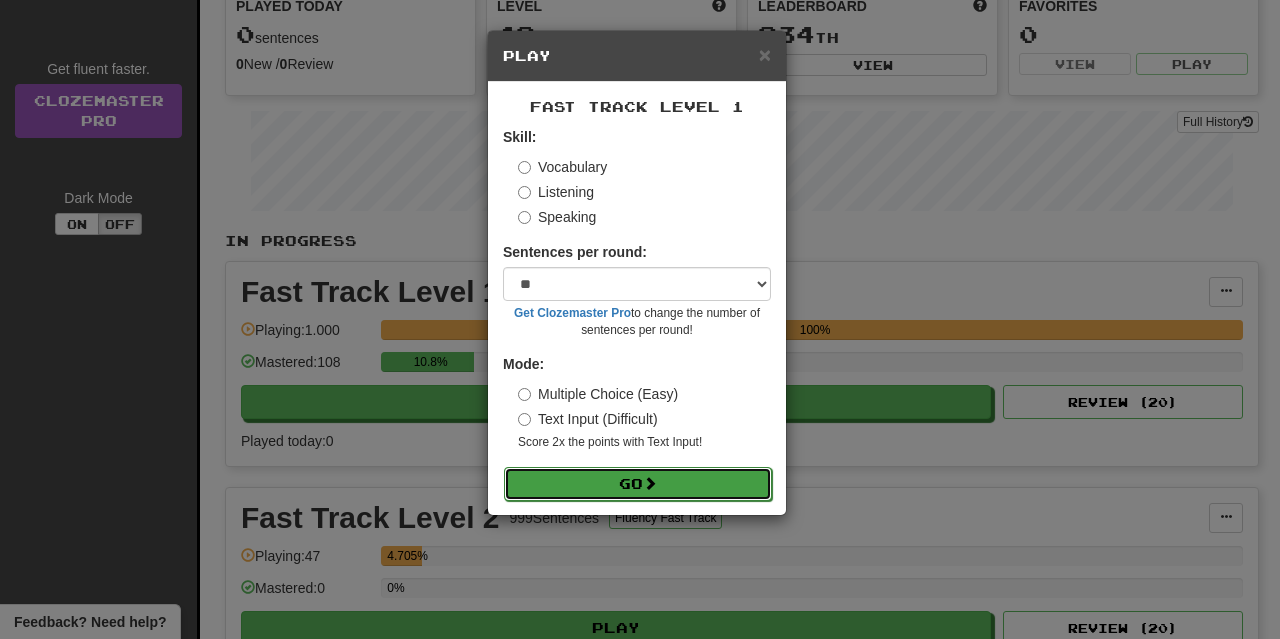 click on "Go" at bounding box center [638, 484] 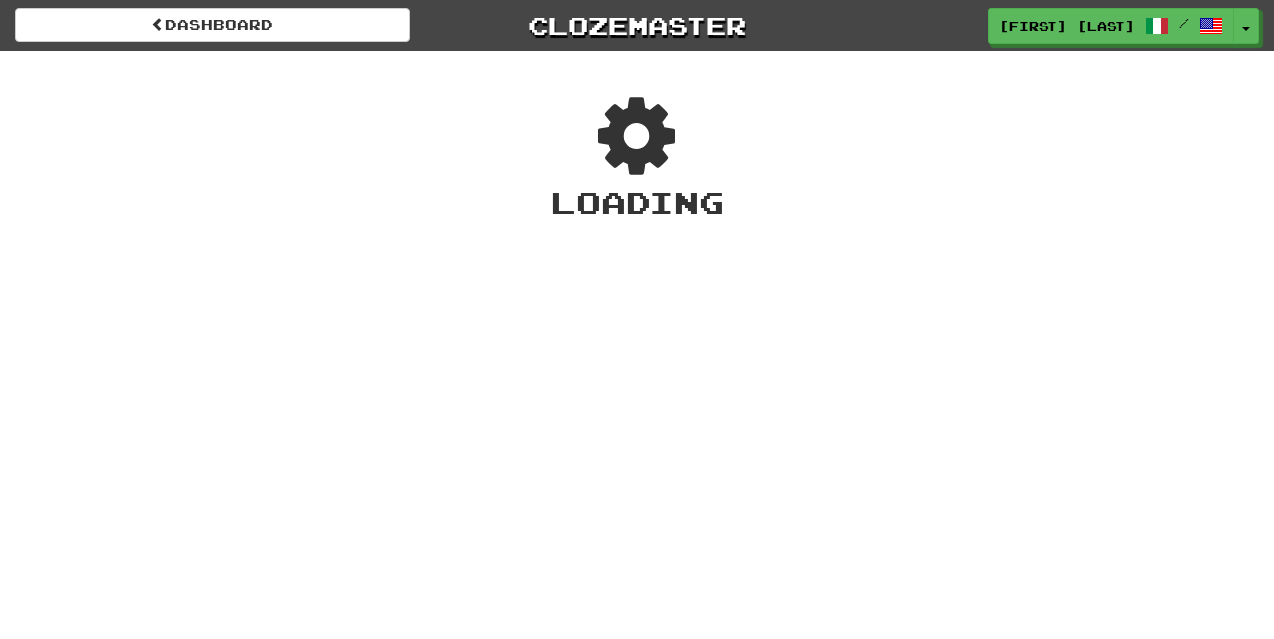 scroll, scrollTop: 0, scrollLeft: 0, axis: both 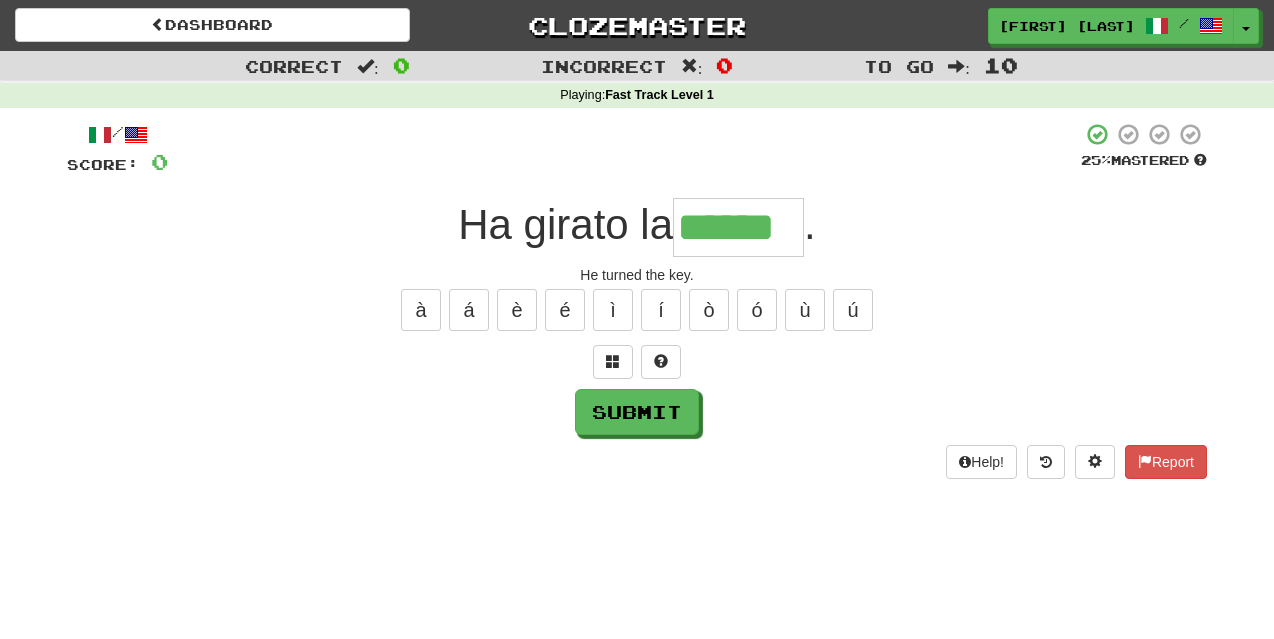 type on "******" 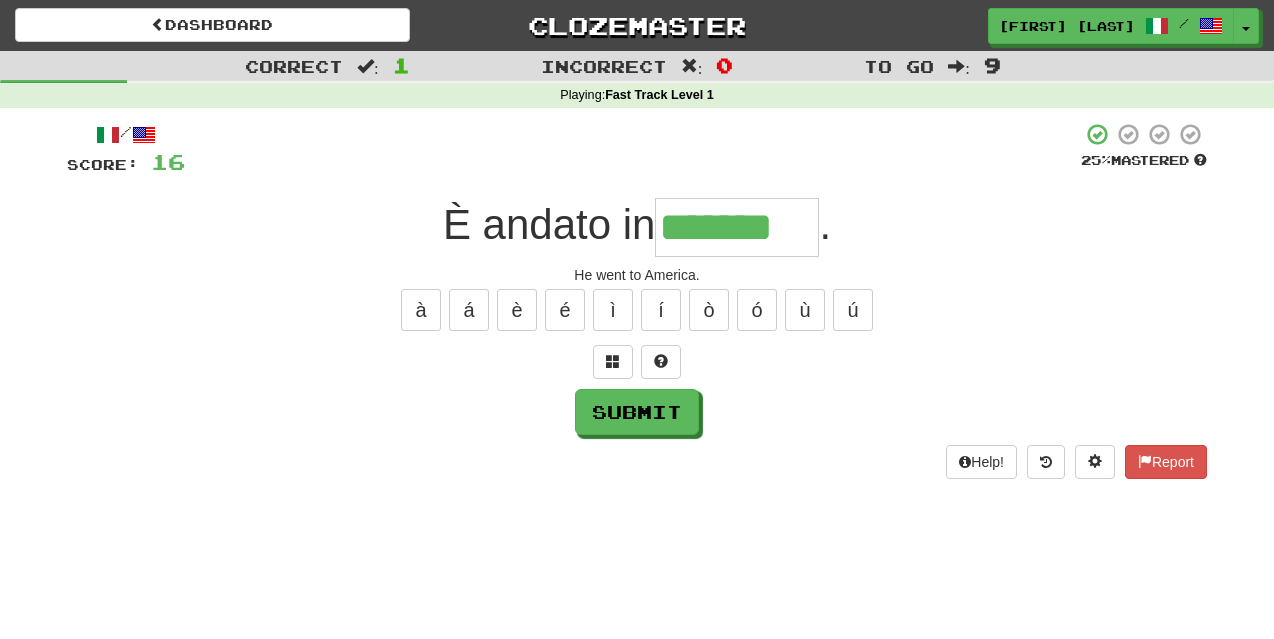 type on "*******" 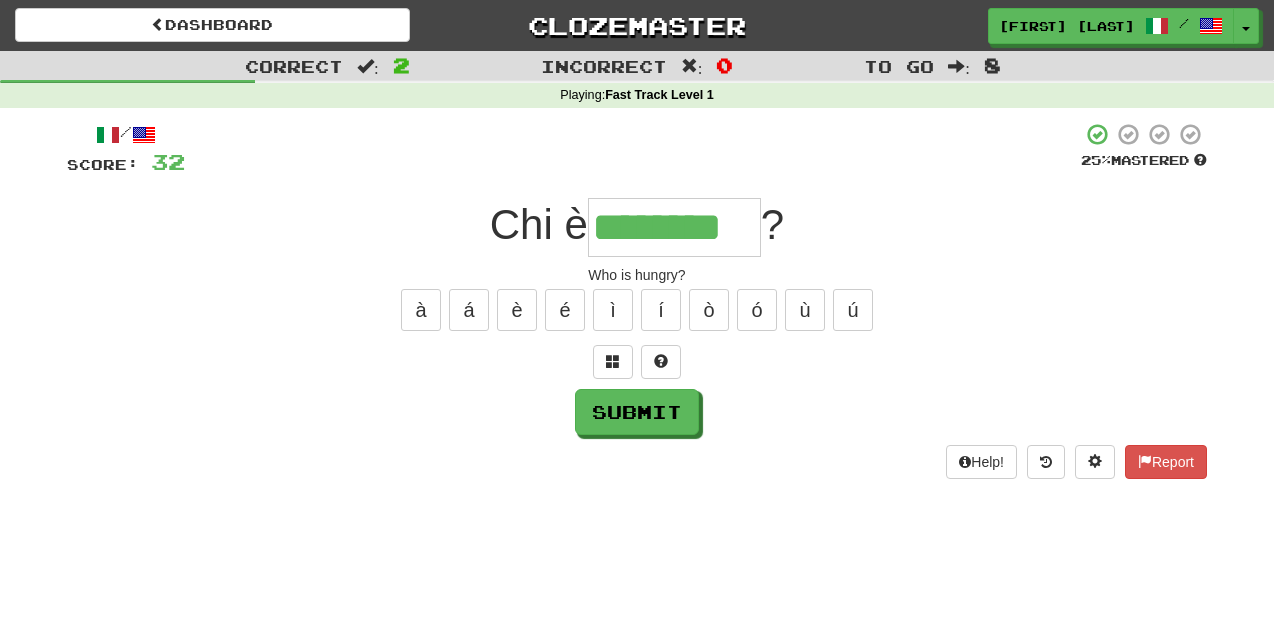 type on "********" 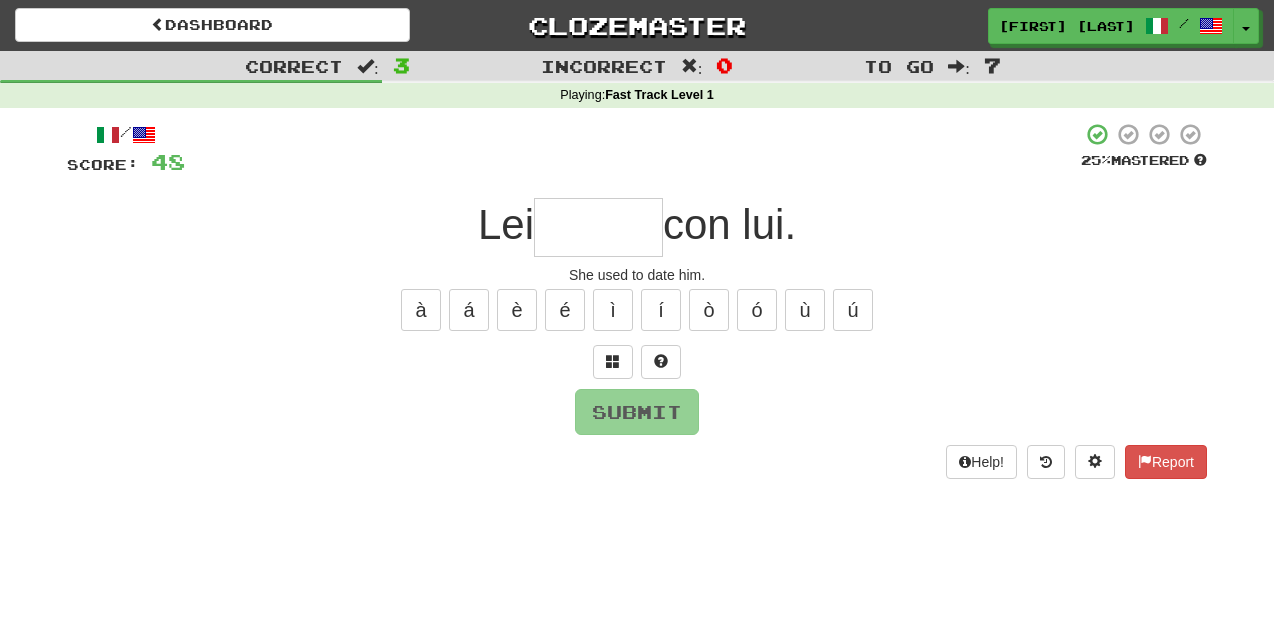 type on "*" 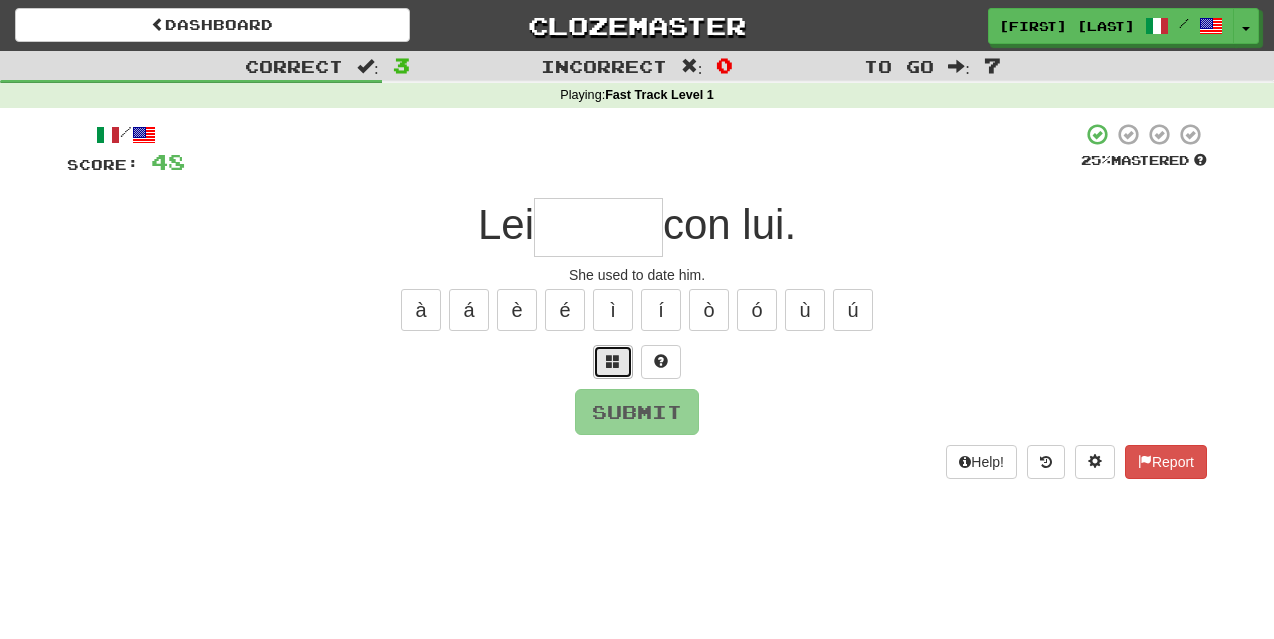 click at bounding box center (613, 362) 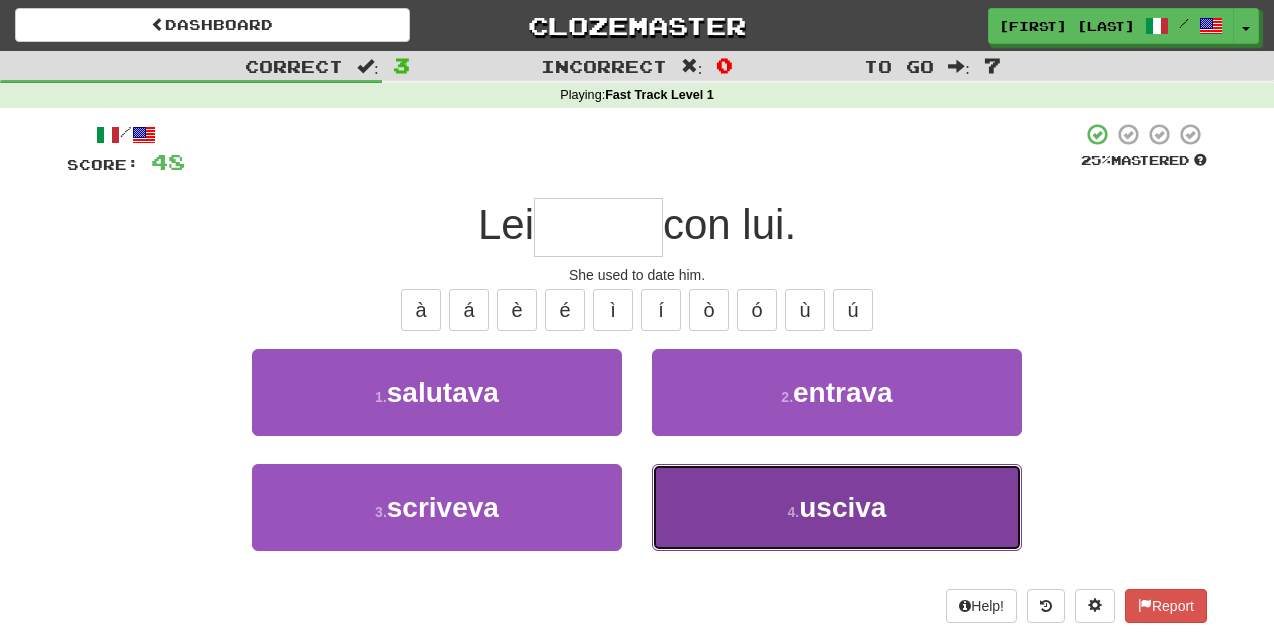 click on "4 .  usciva" at bounding box center (837, 507) 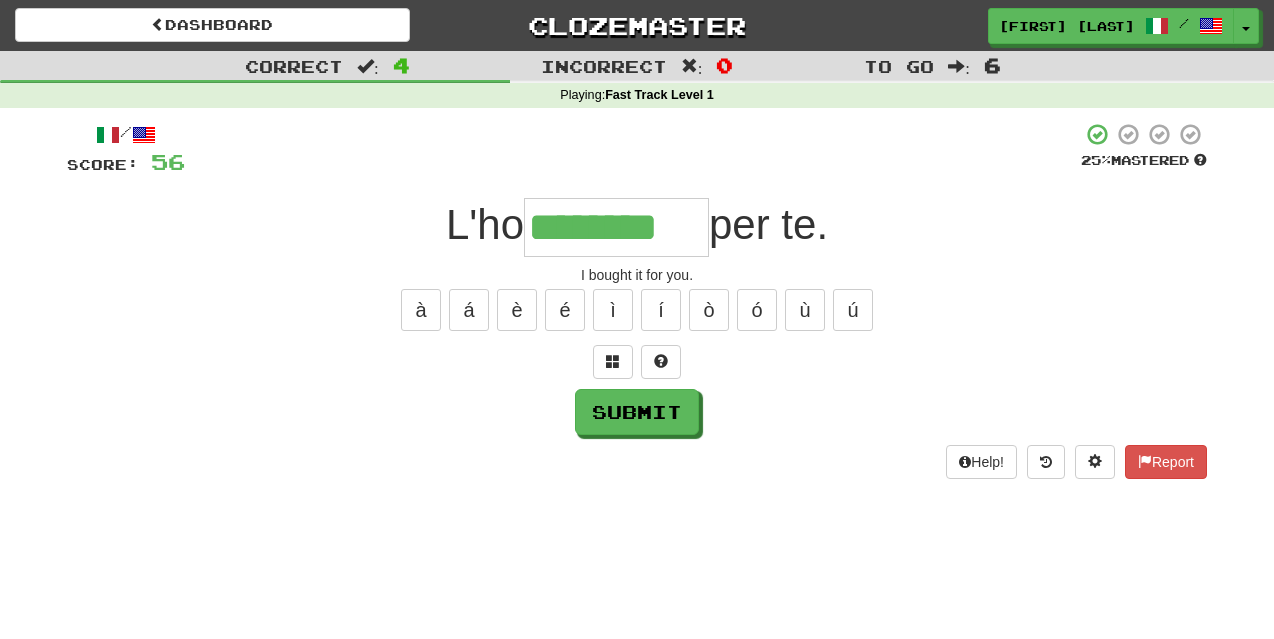 type on "********" 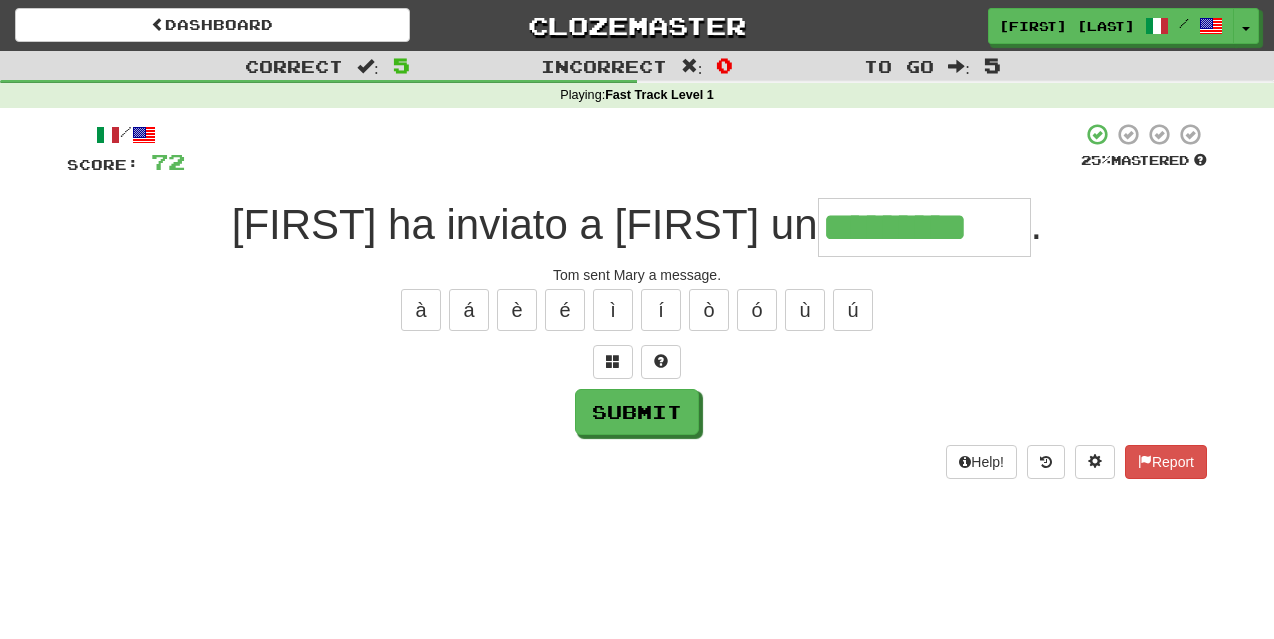 type on "*********" 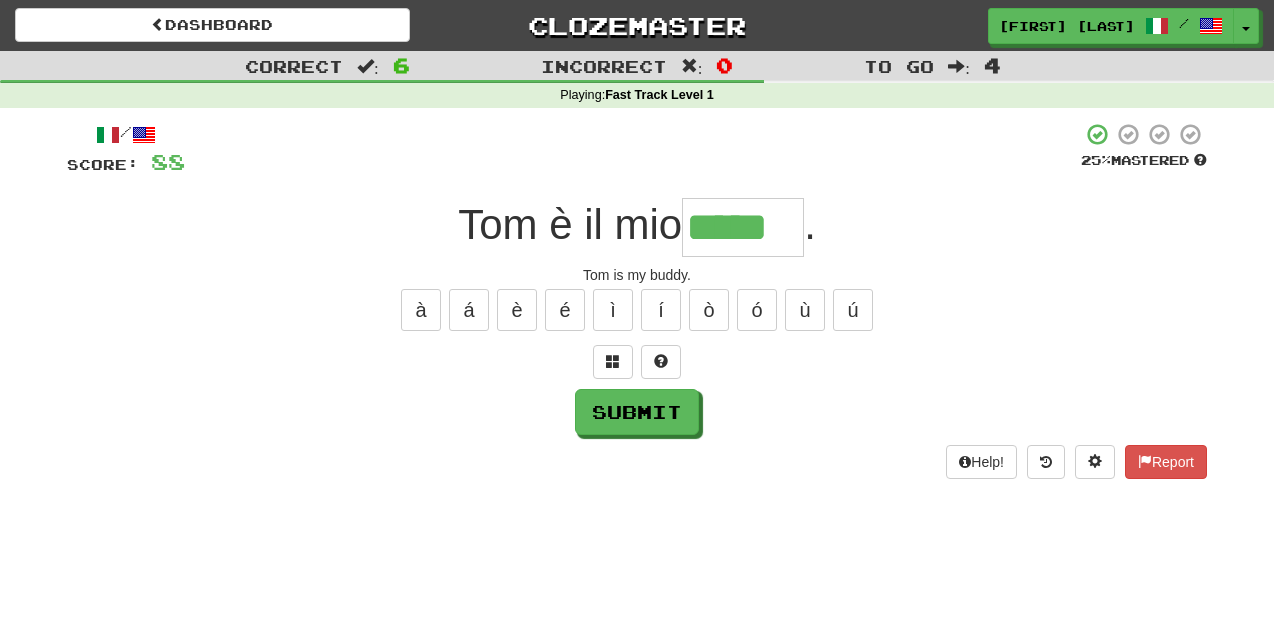 type on "*****" 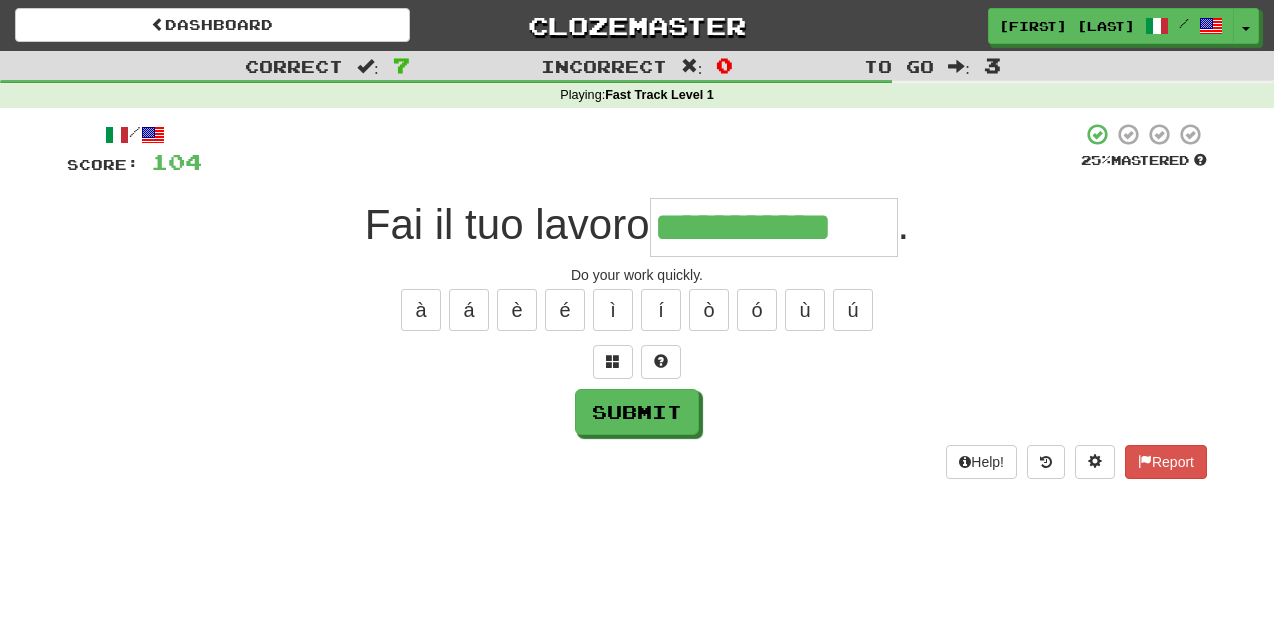 type on "**********" 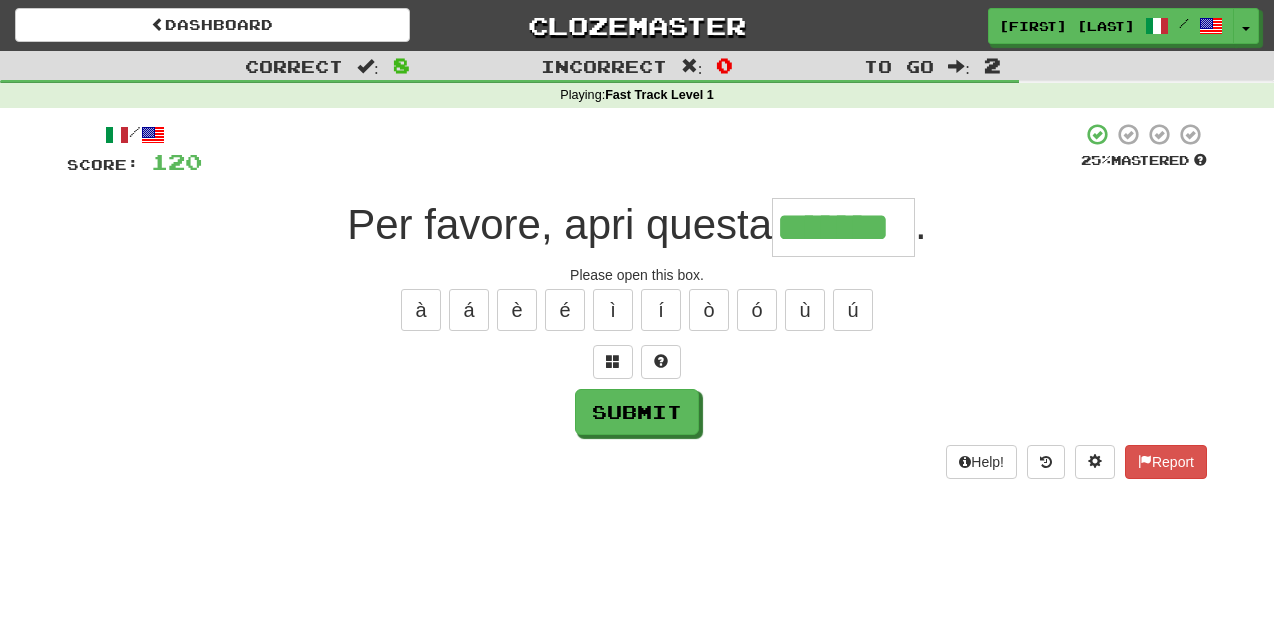 type on "*******" 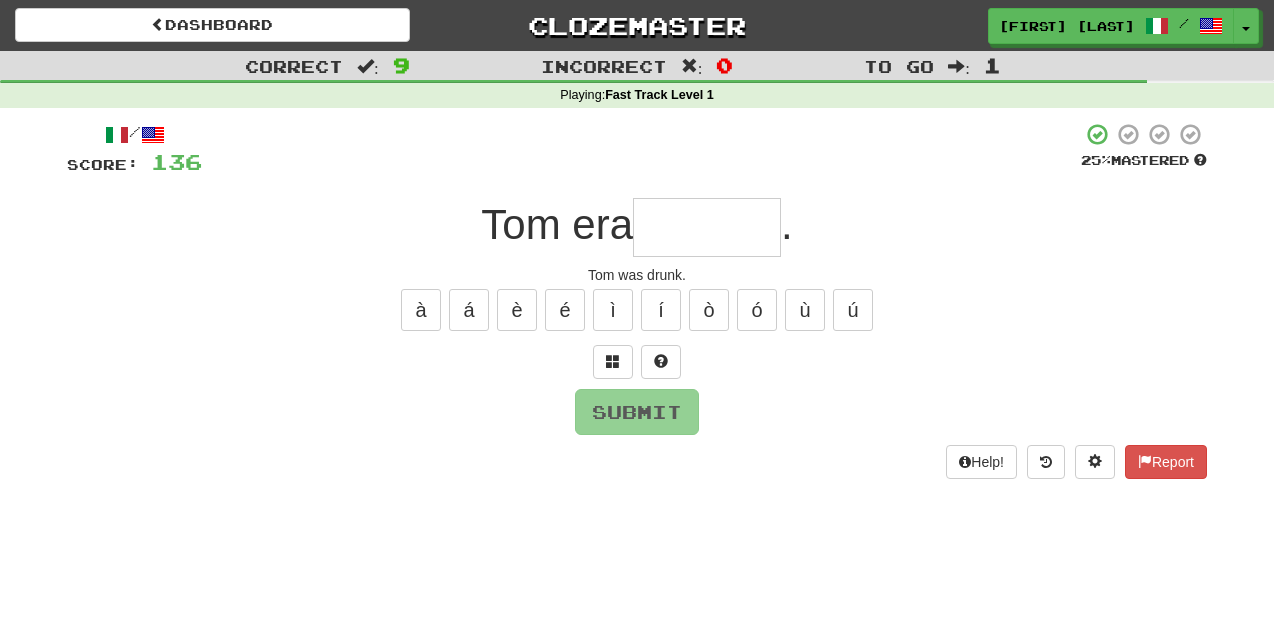 type on "*" 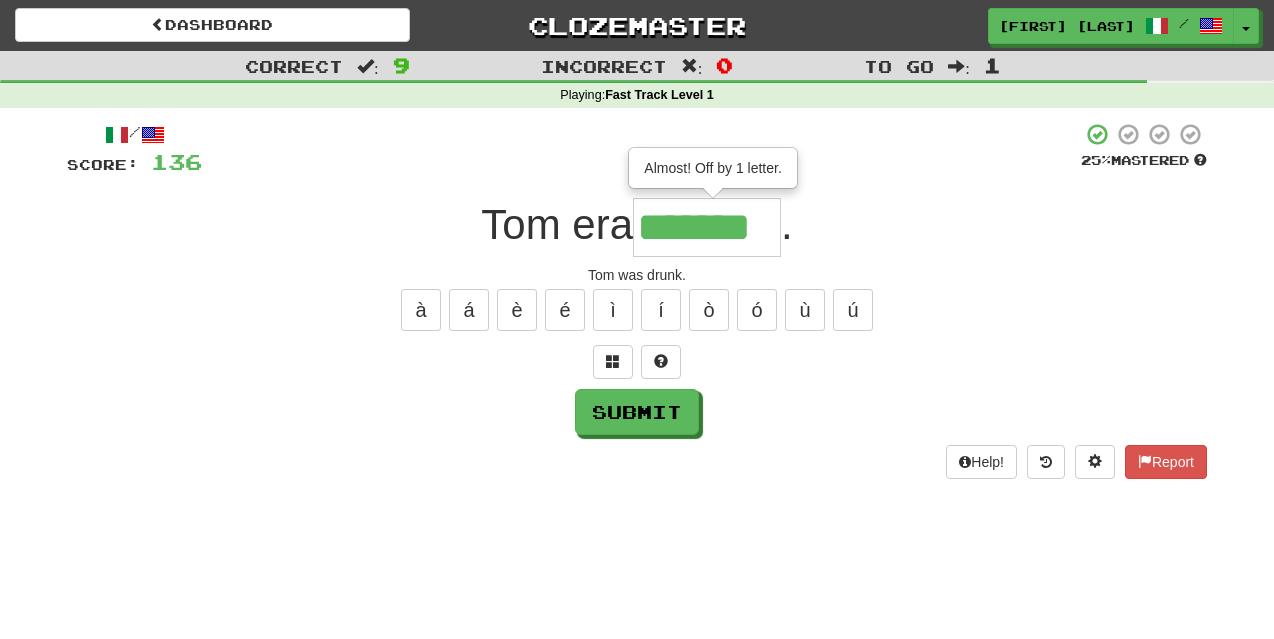 type on "*******" 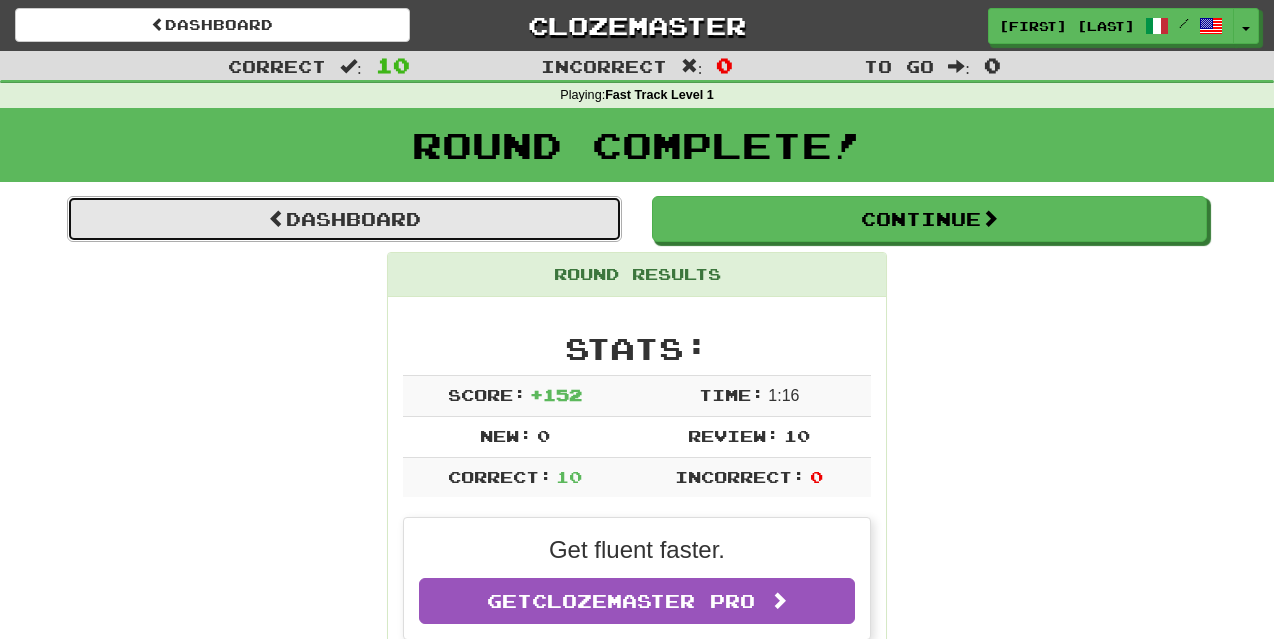 click on "Dashboard" at bounding box center [344, 219] 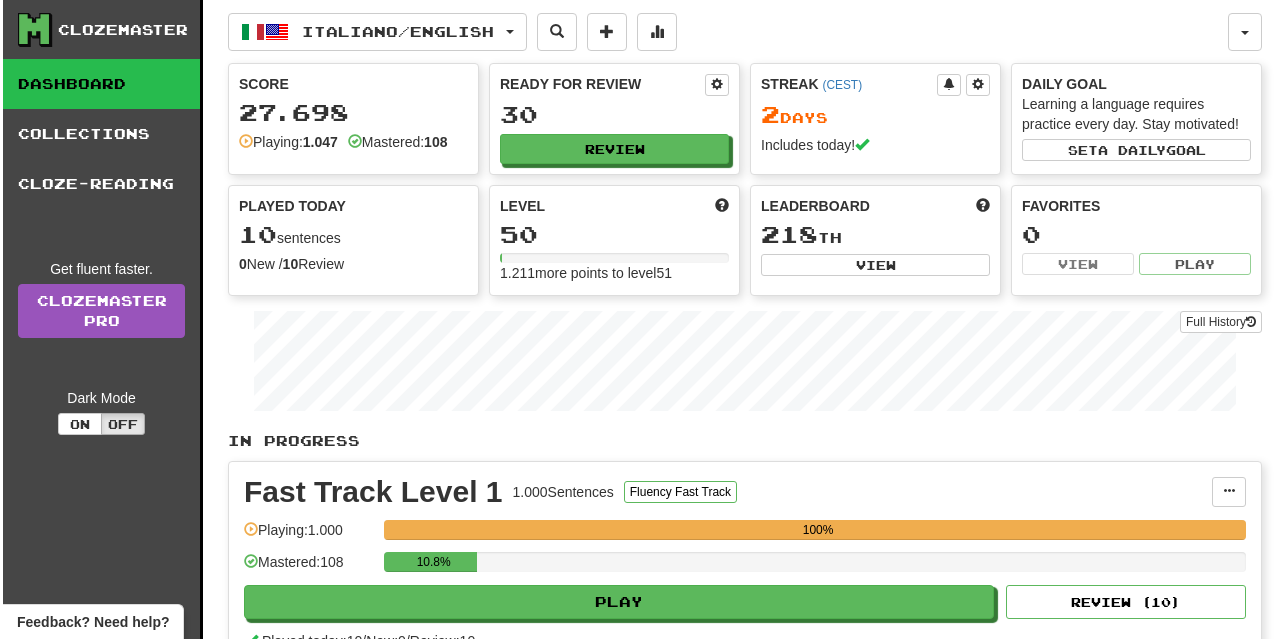 scroll, scrollTop: 200, scrollLeft: 0, axis: vertical 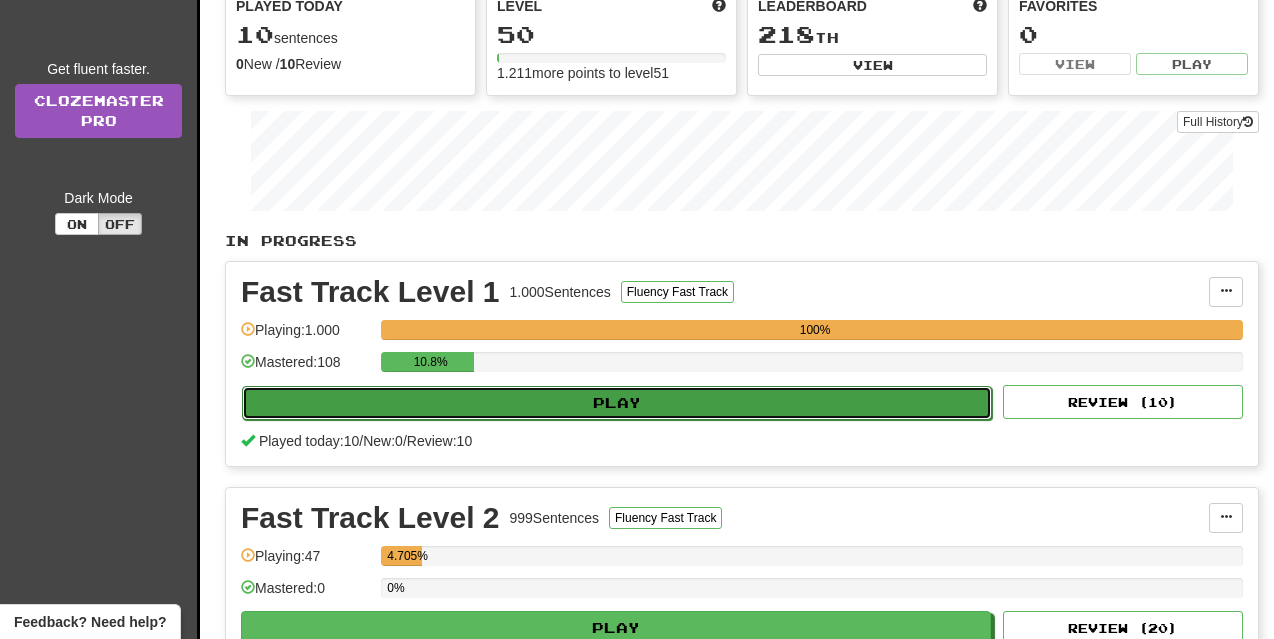 click on "Play" at bounding box center (617, 403) 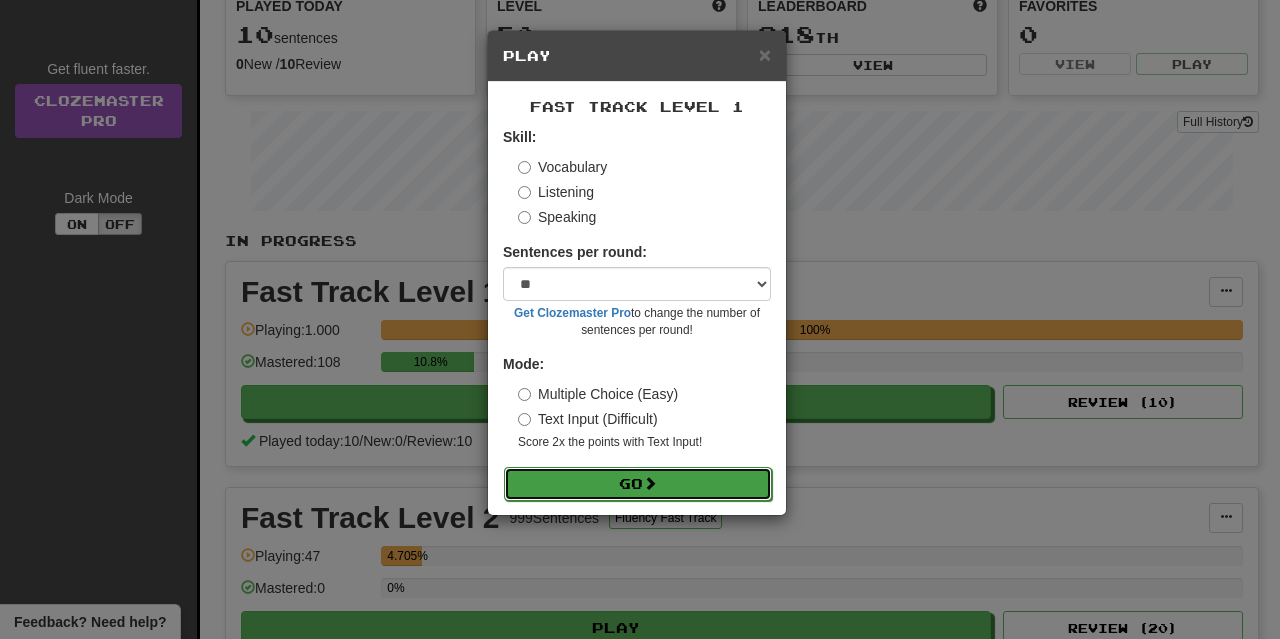 click on "Go" at bounding box center [638, 484] 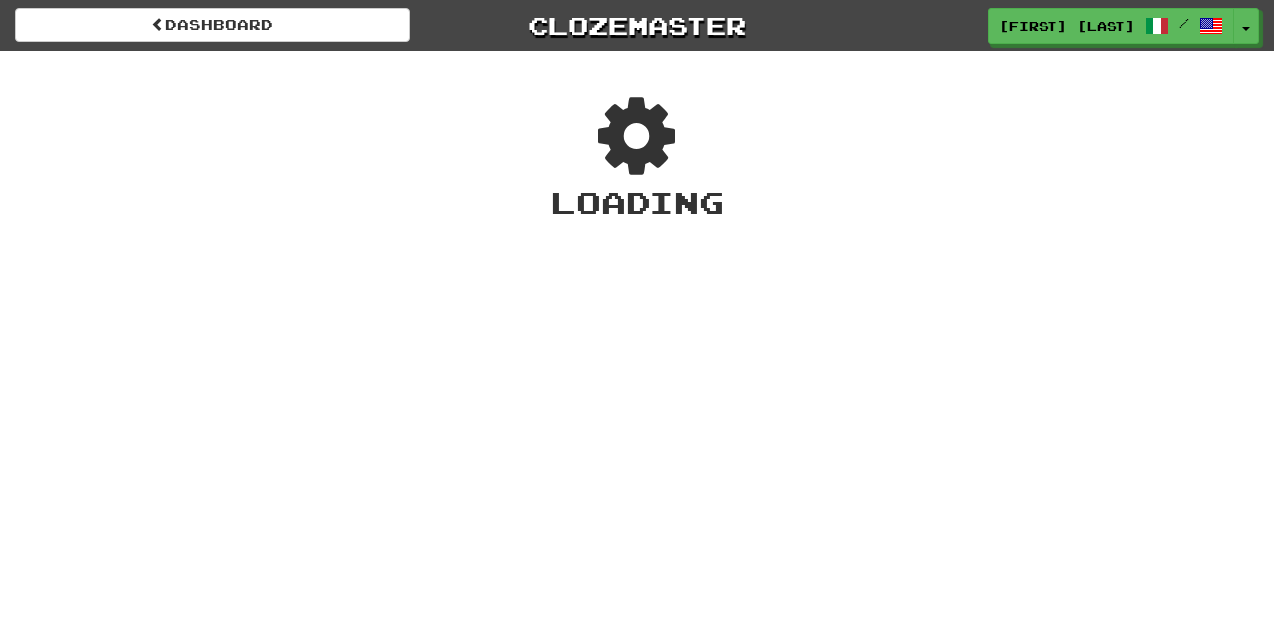 scroll, scrollTop: 0, scrollLeft: 0, axis: both 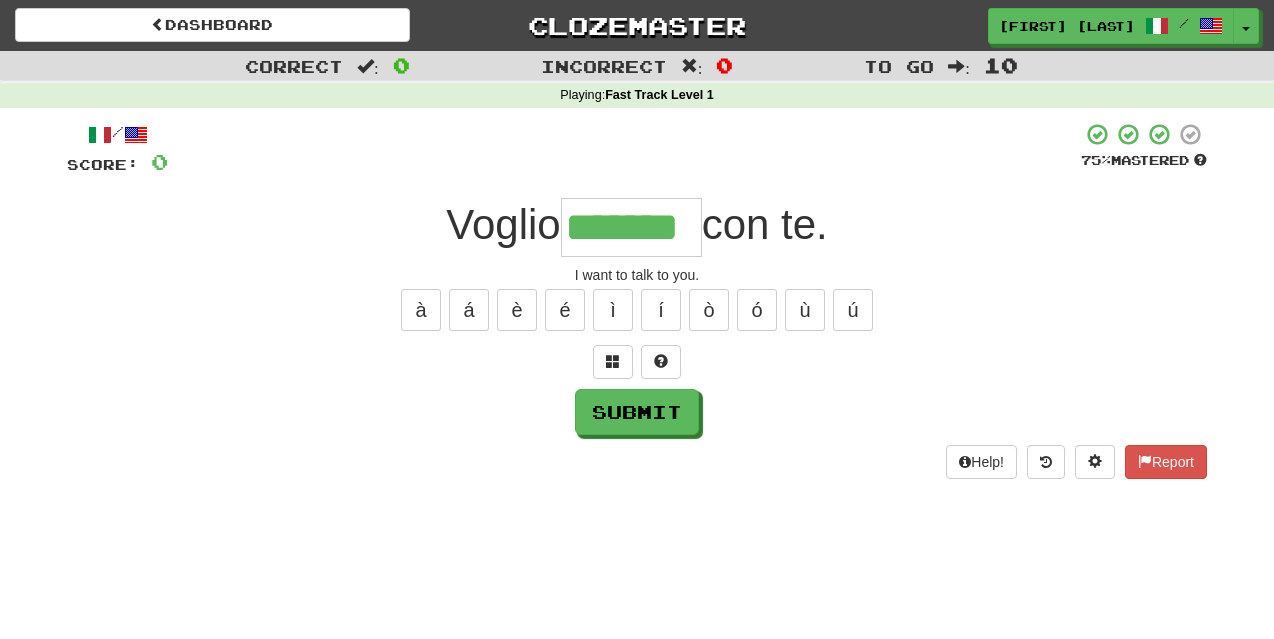 type on "*******" 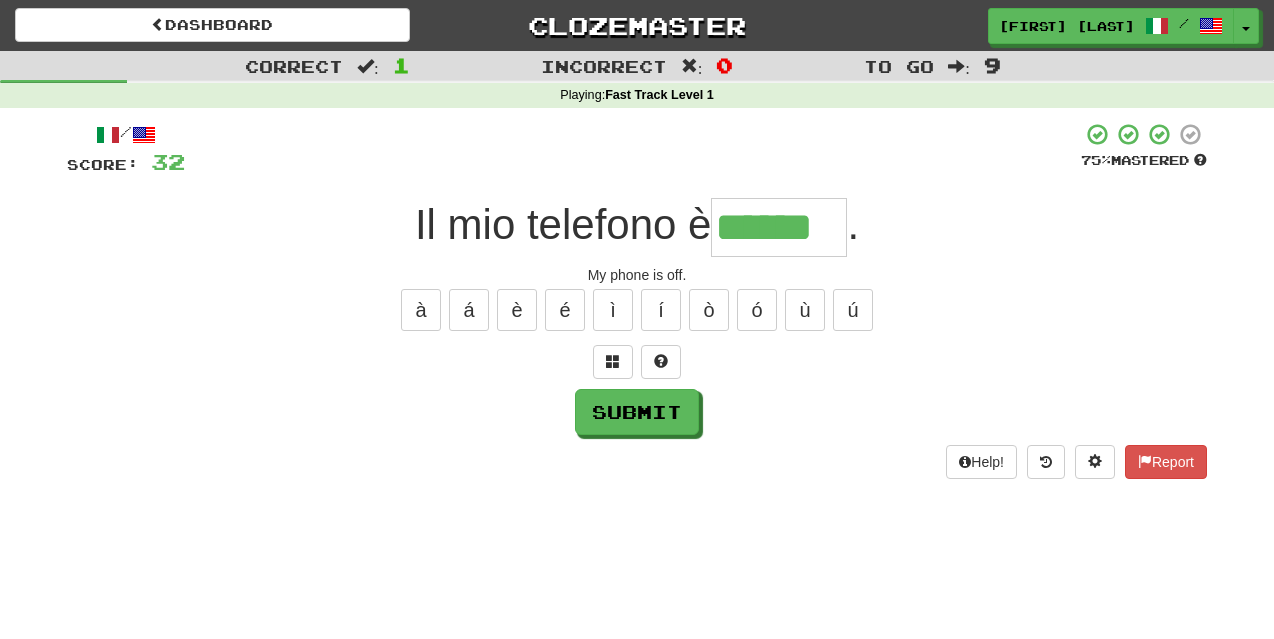 type on "******" 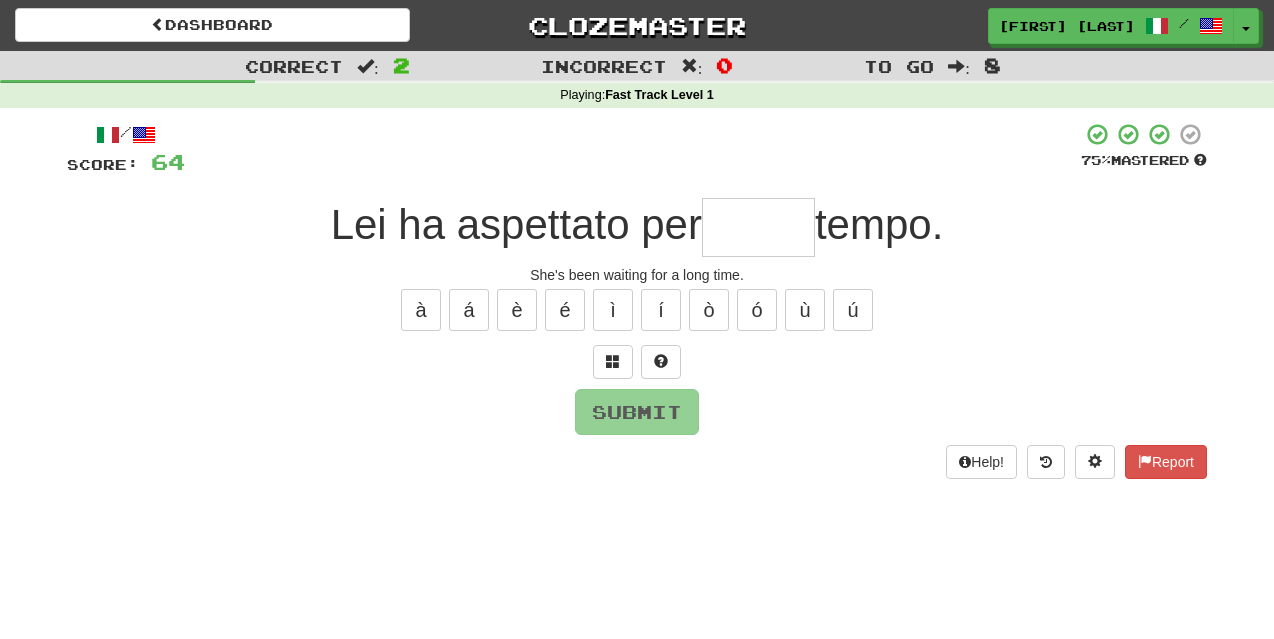 type on "*" 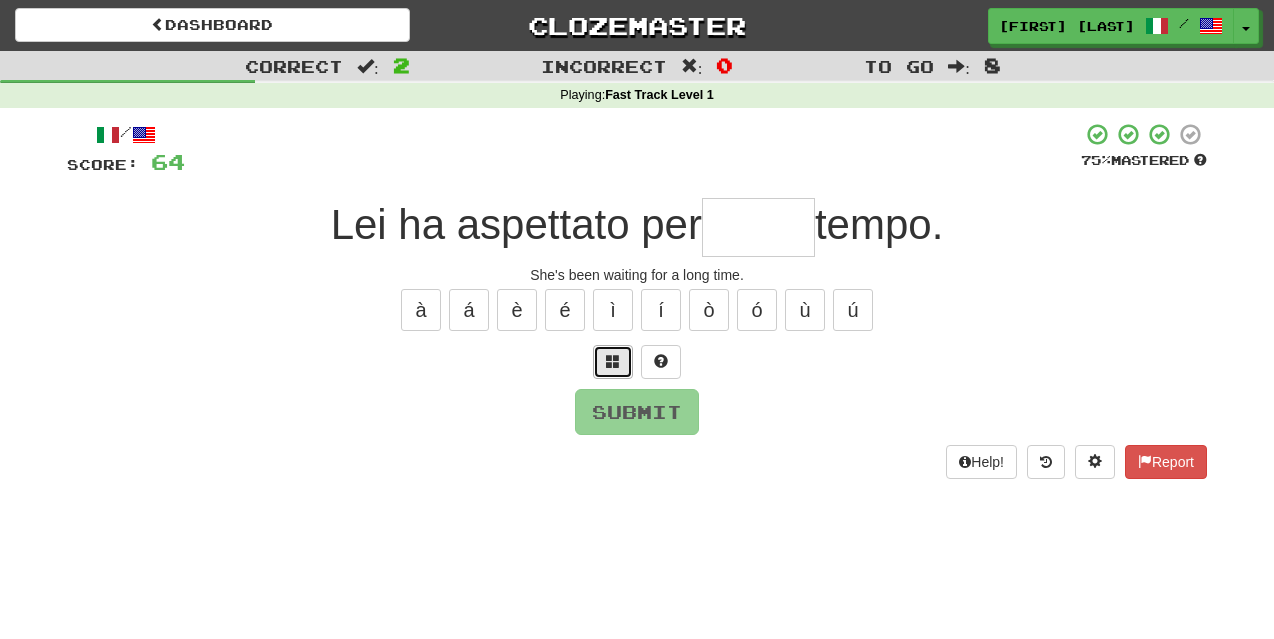click at bounding box center (613, 362) 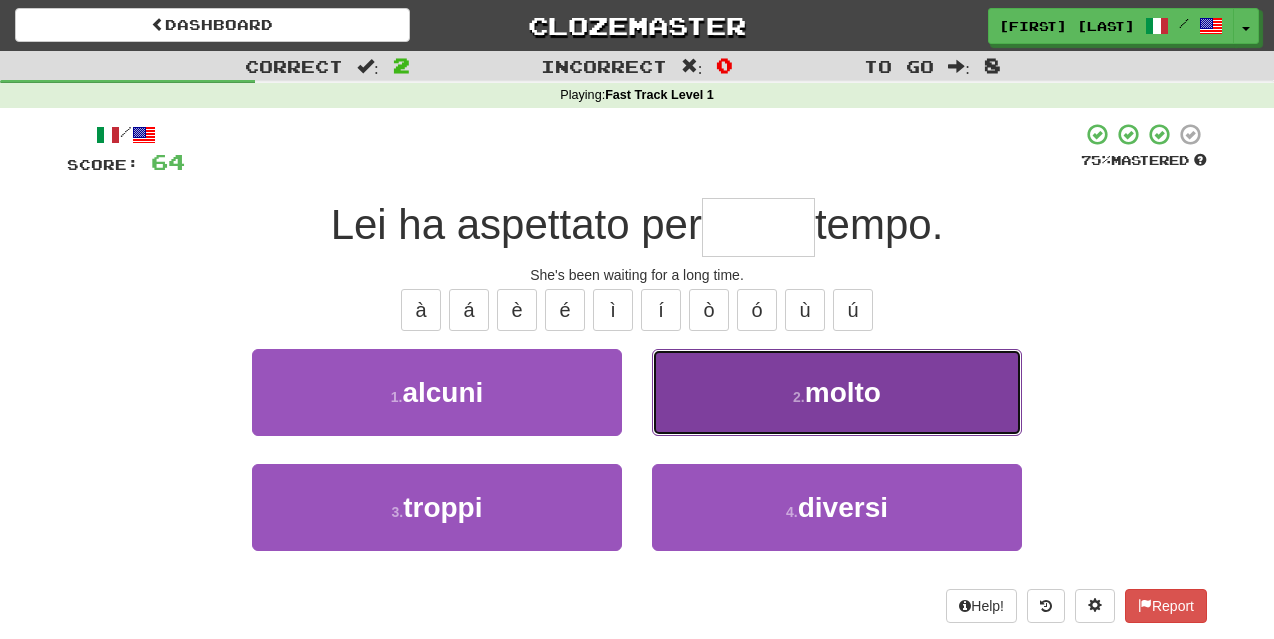 click on "molto" at bounding box center [843, 392] 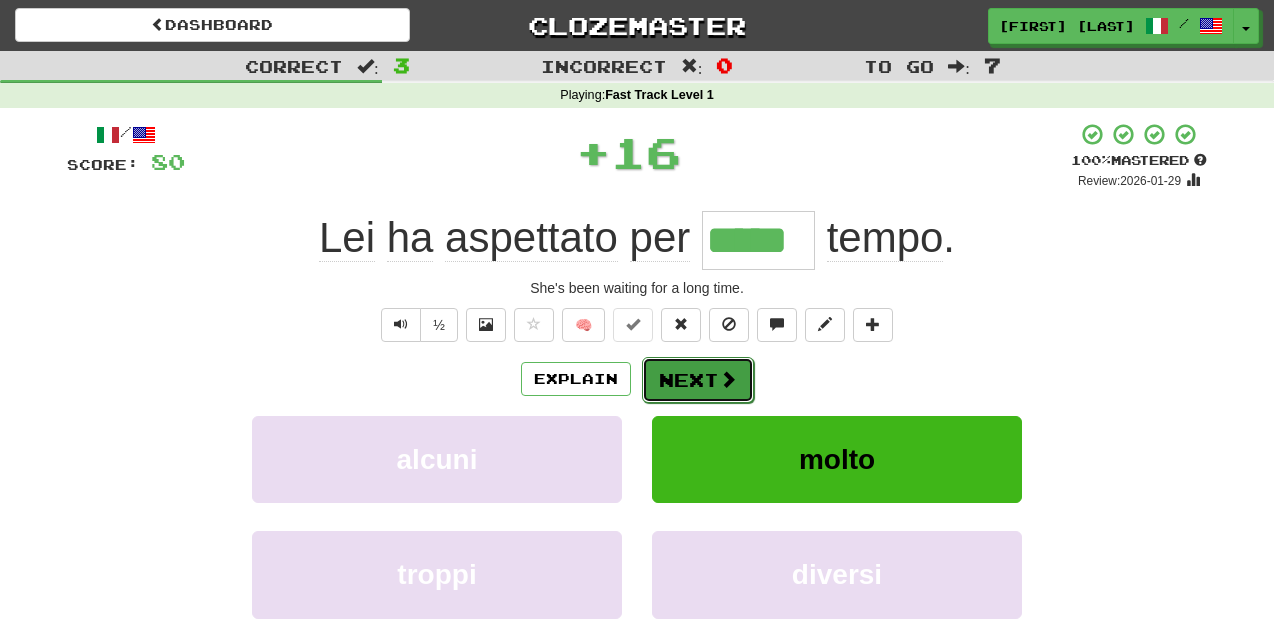 click on "Next" at bounding box center (698, 380) 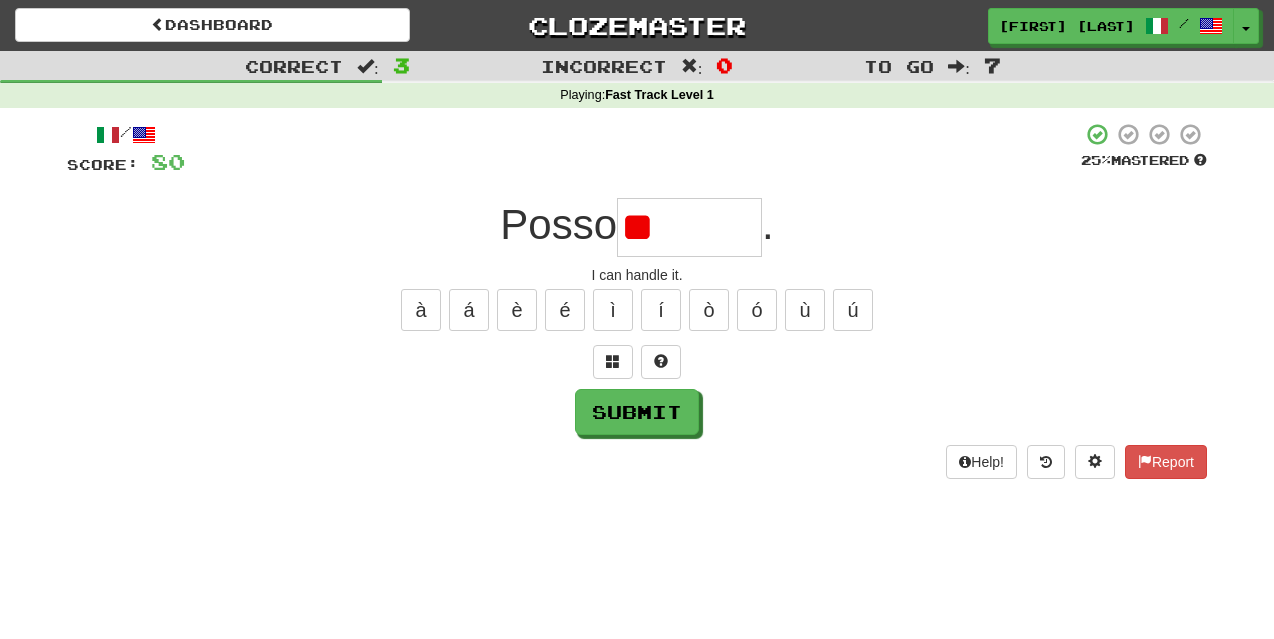 type on "*" 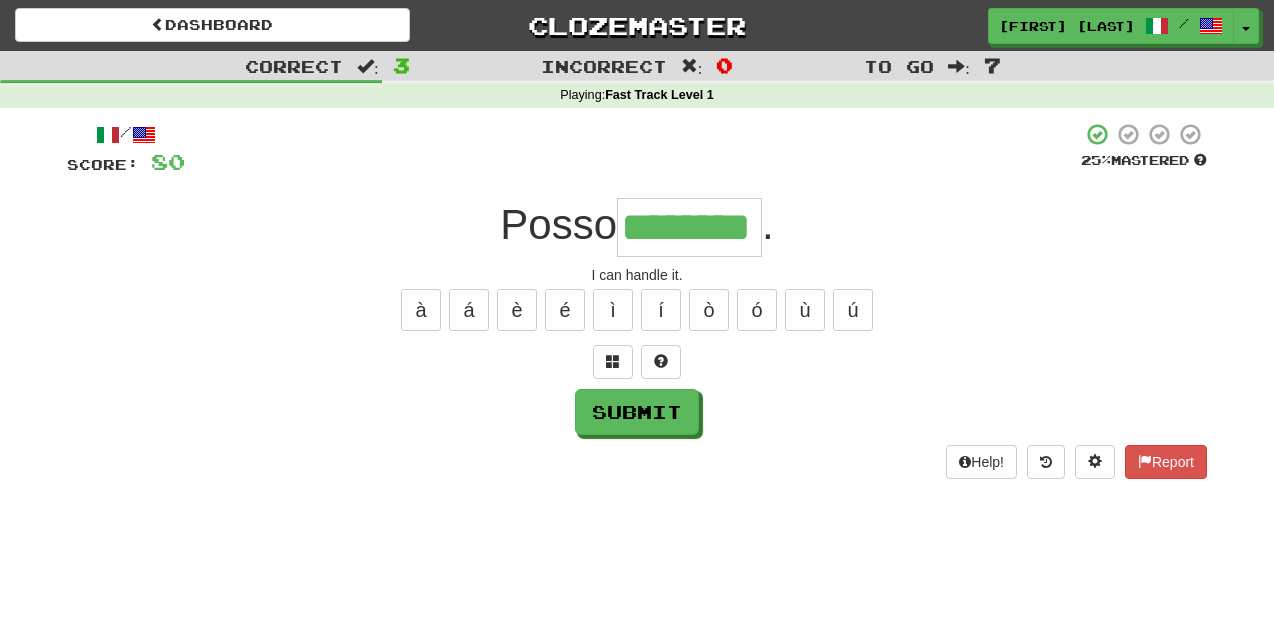 type on "********" 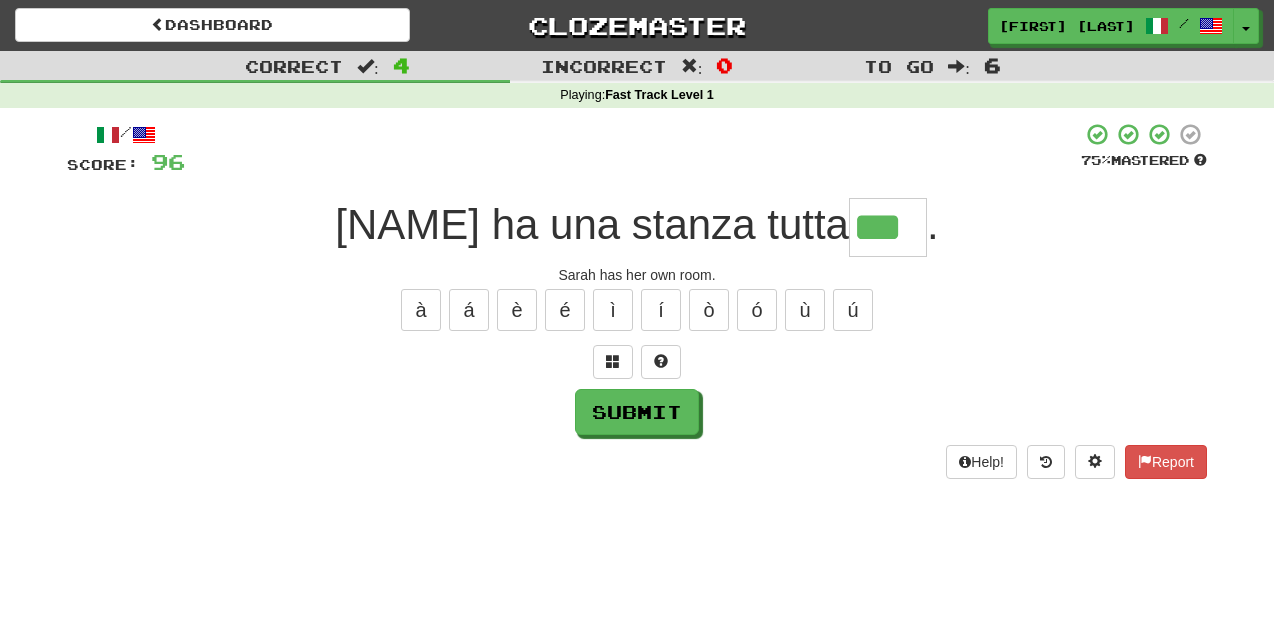 type on "***" 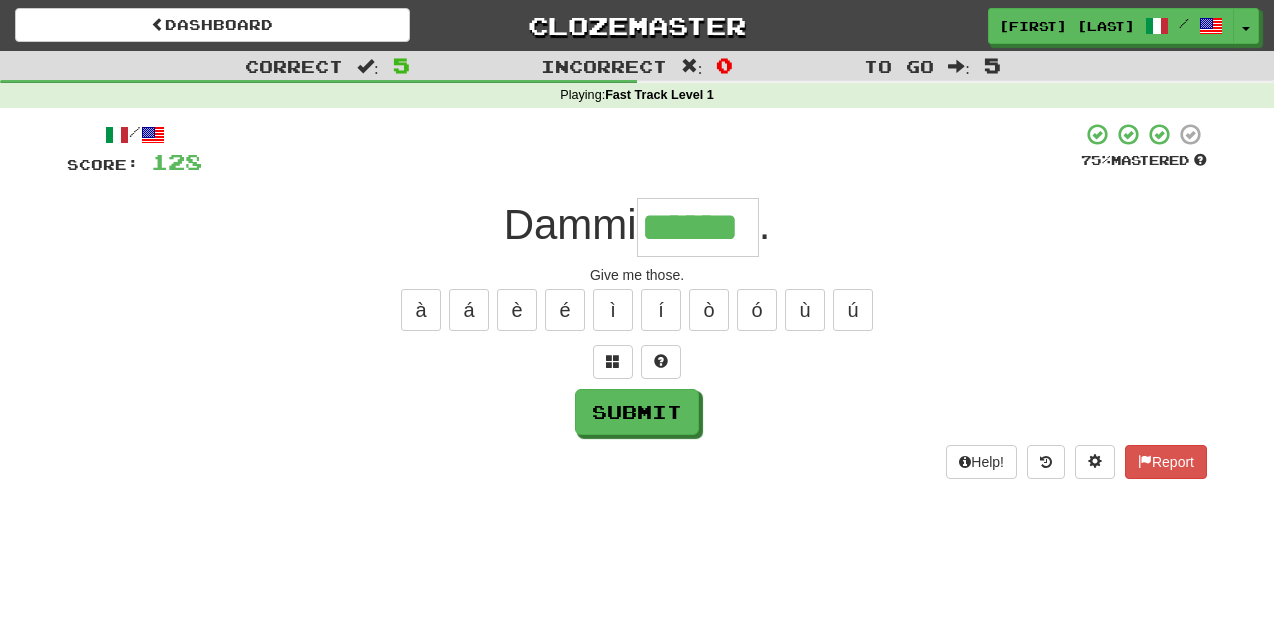 type on "******" 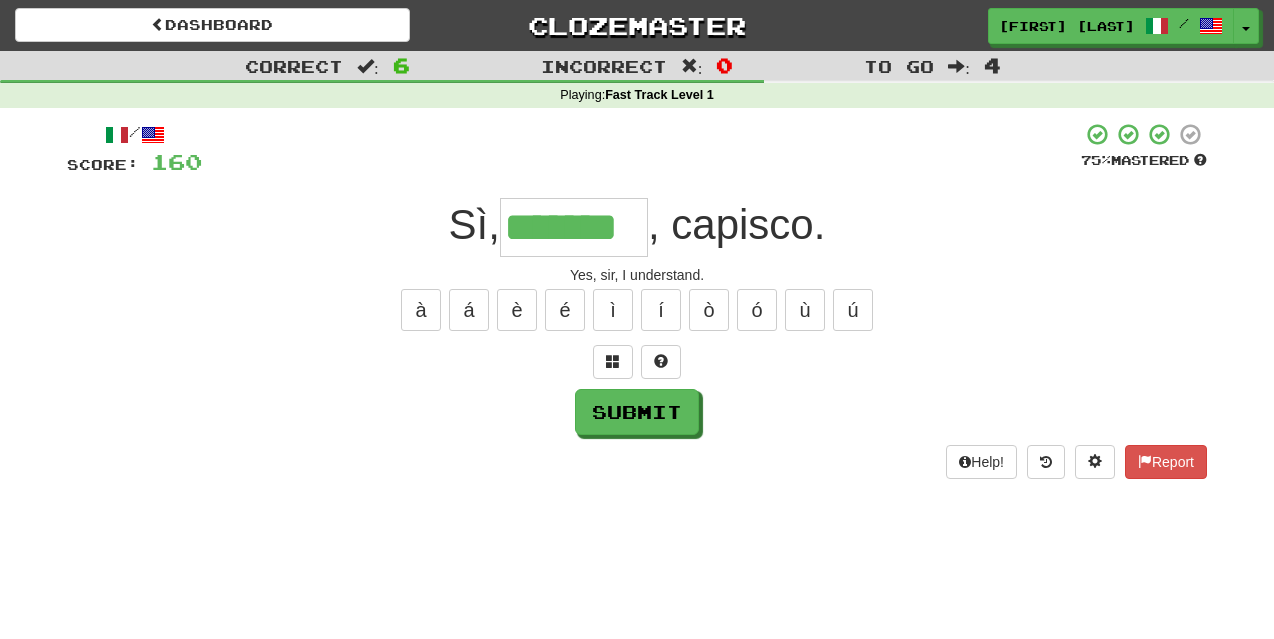 type on "*******" 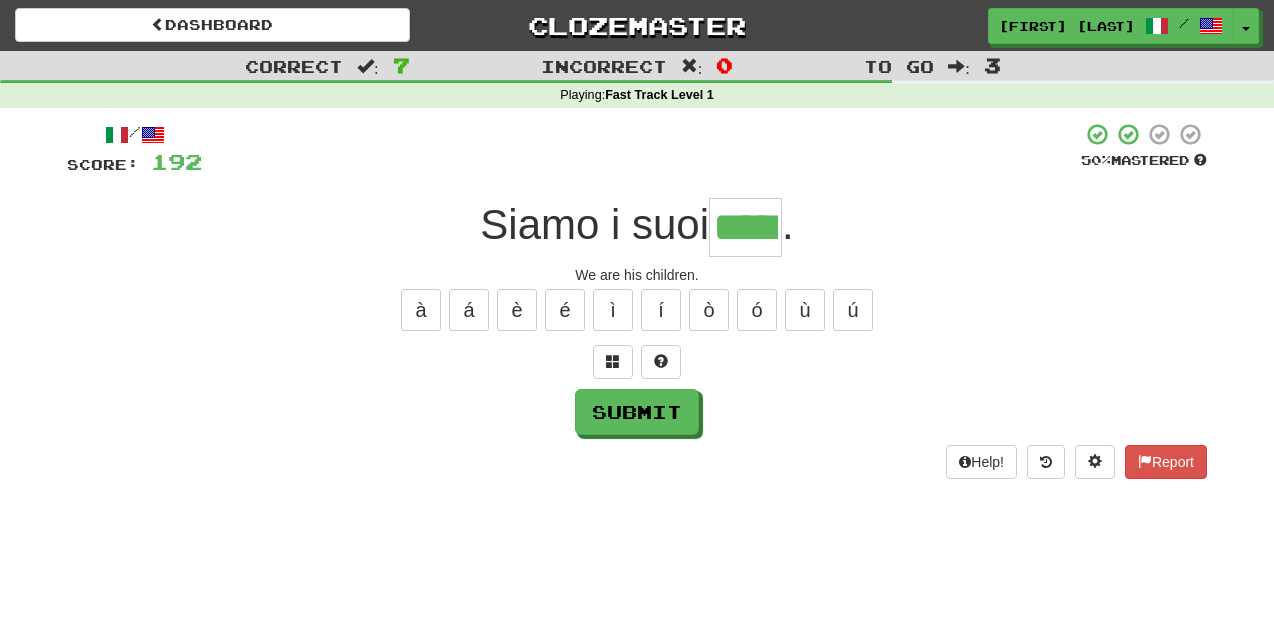 type on "*****" 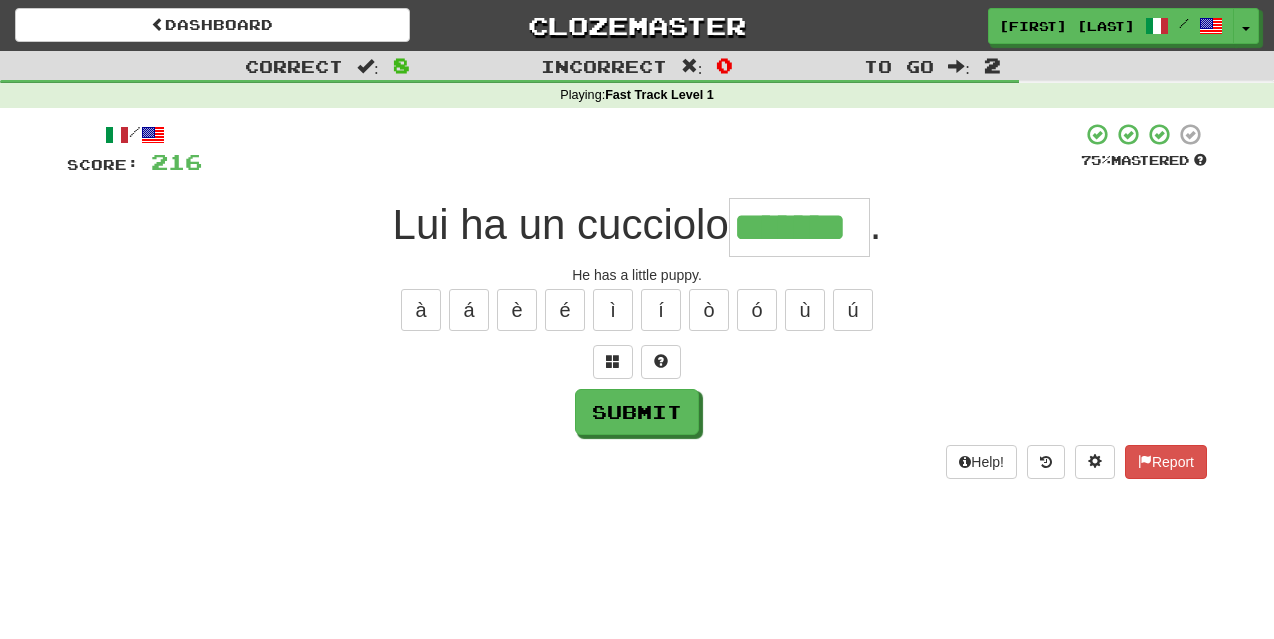 type on "*******" 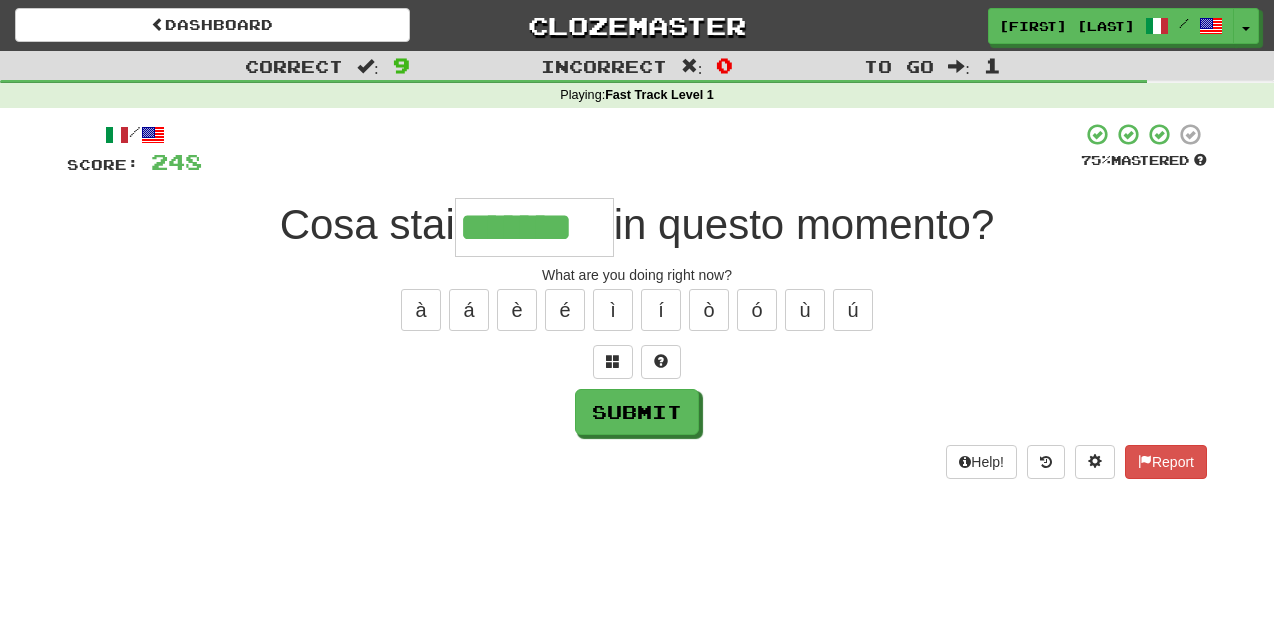 type on "*******" 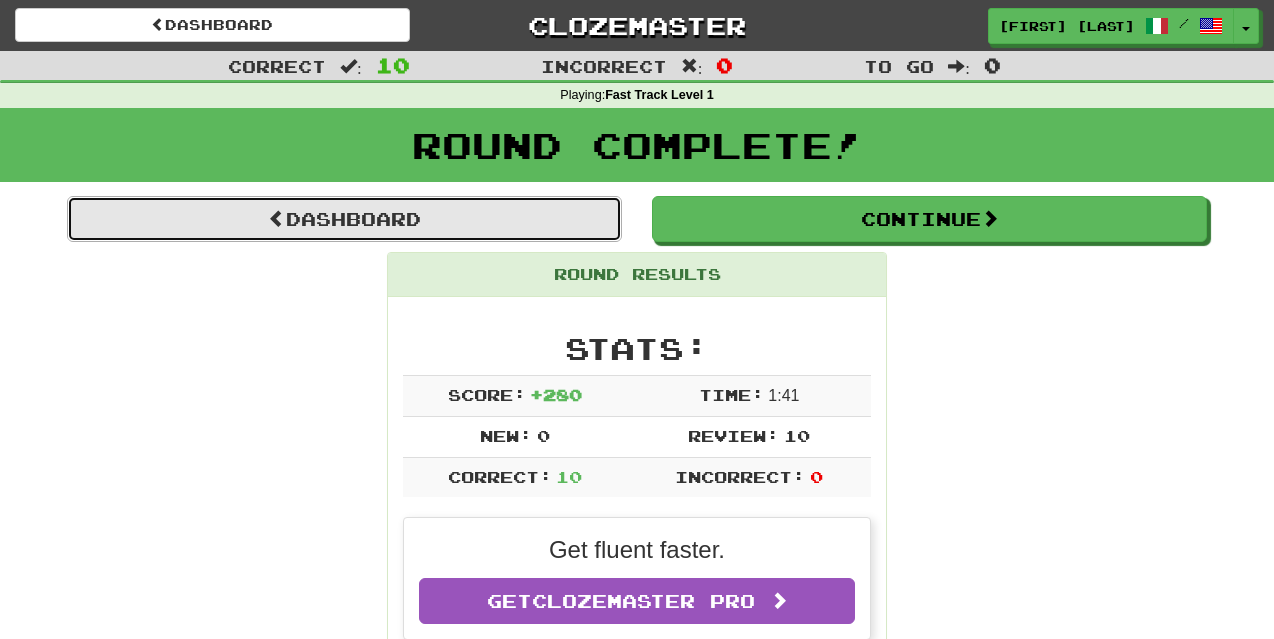 click on "Dashboard" at bounding box center [344, 219] 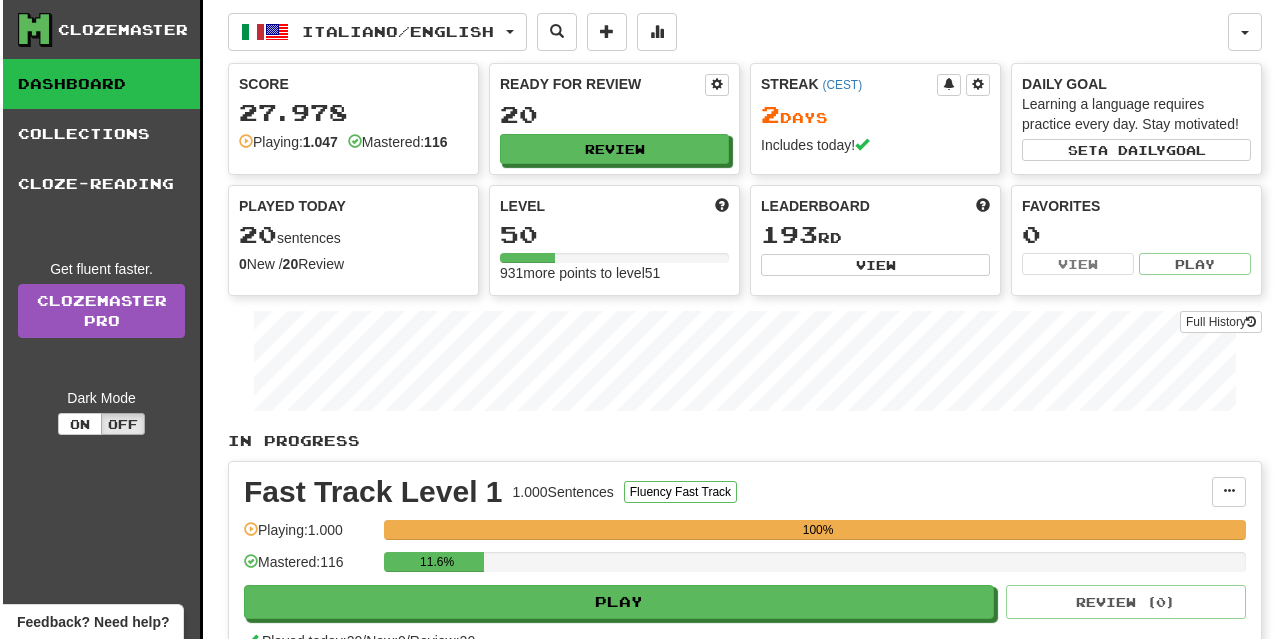 scroll, scrollTop: 200, scrollLeft: 0, axis: vertical 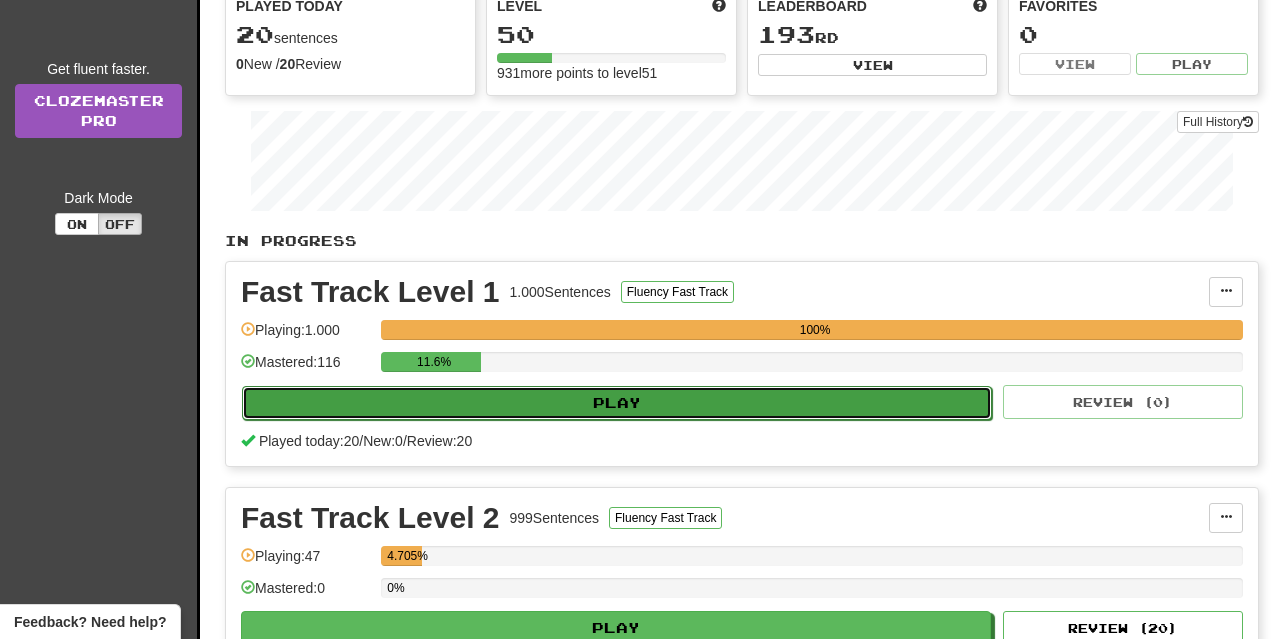 click on "Play" at bounding box center [617, 403] 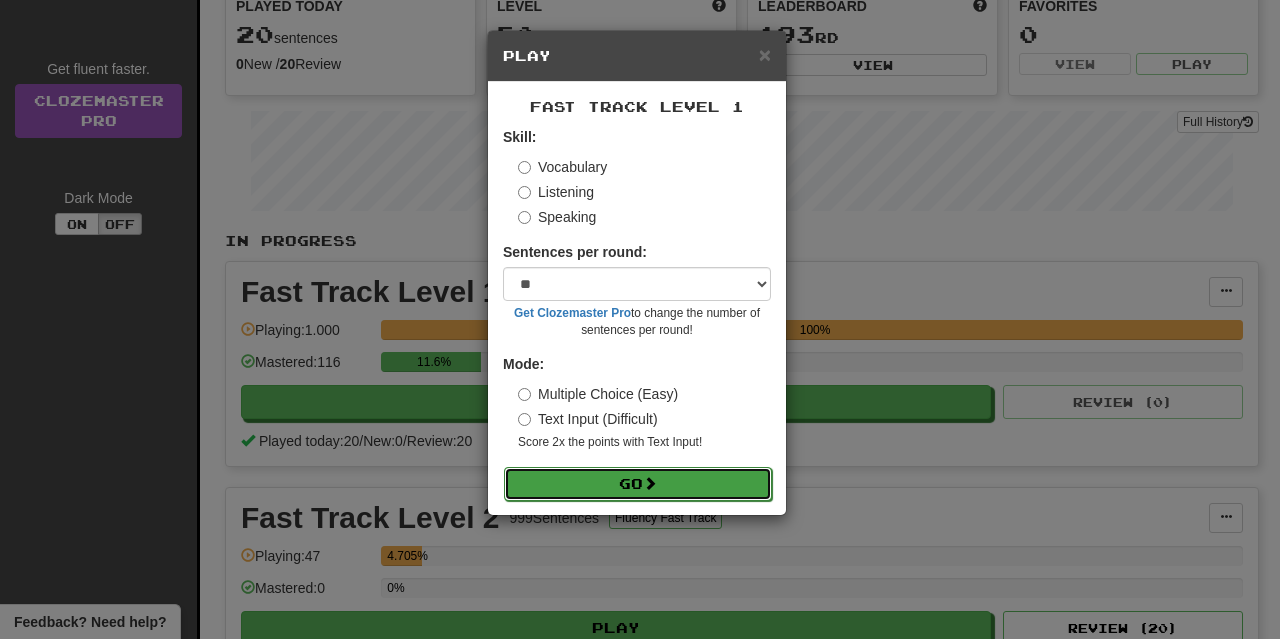 click on "Go" at bounding box center [638, 484] 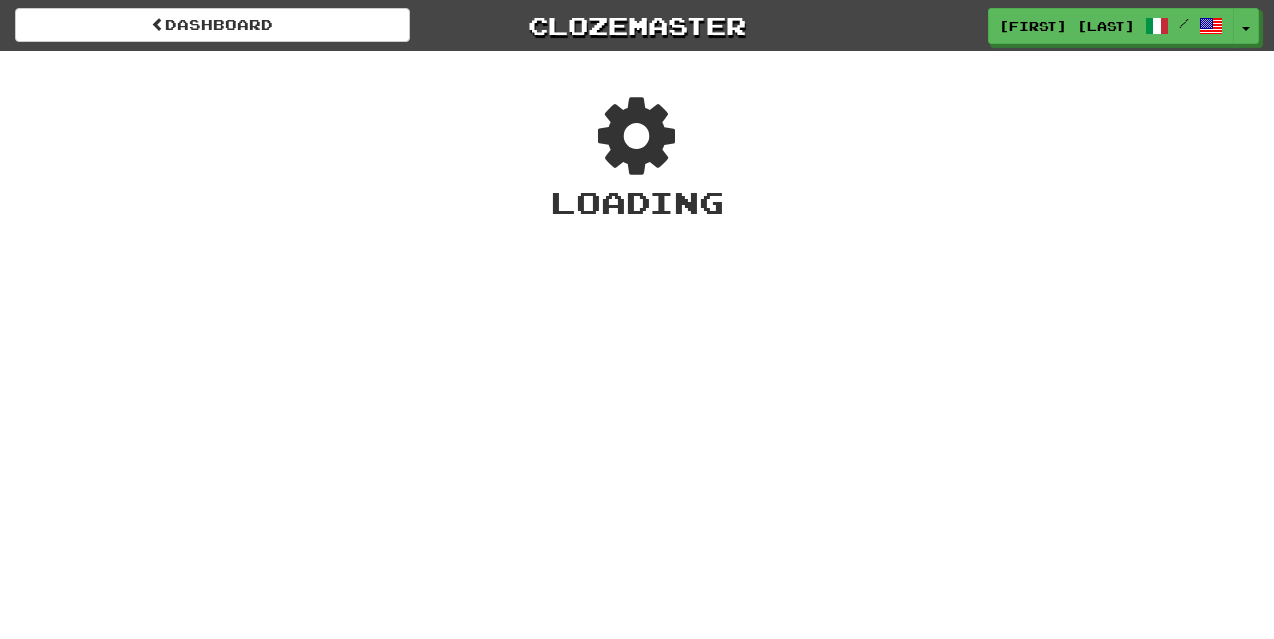 scroll, scrollTop: 0, scrollLeft: 0, axis: both 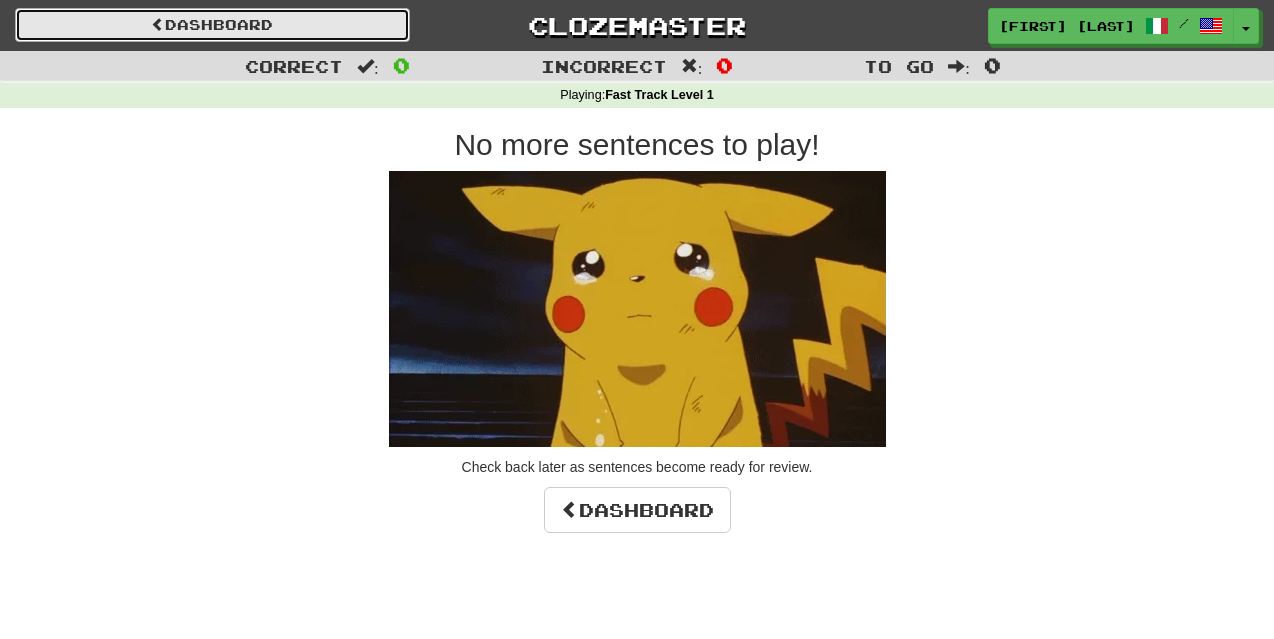 click at bounding box center (158, 24) 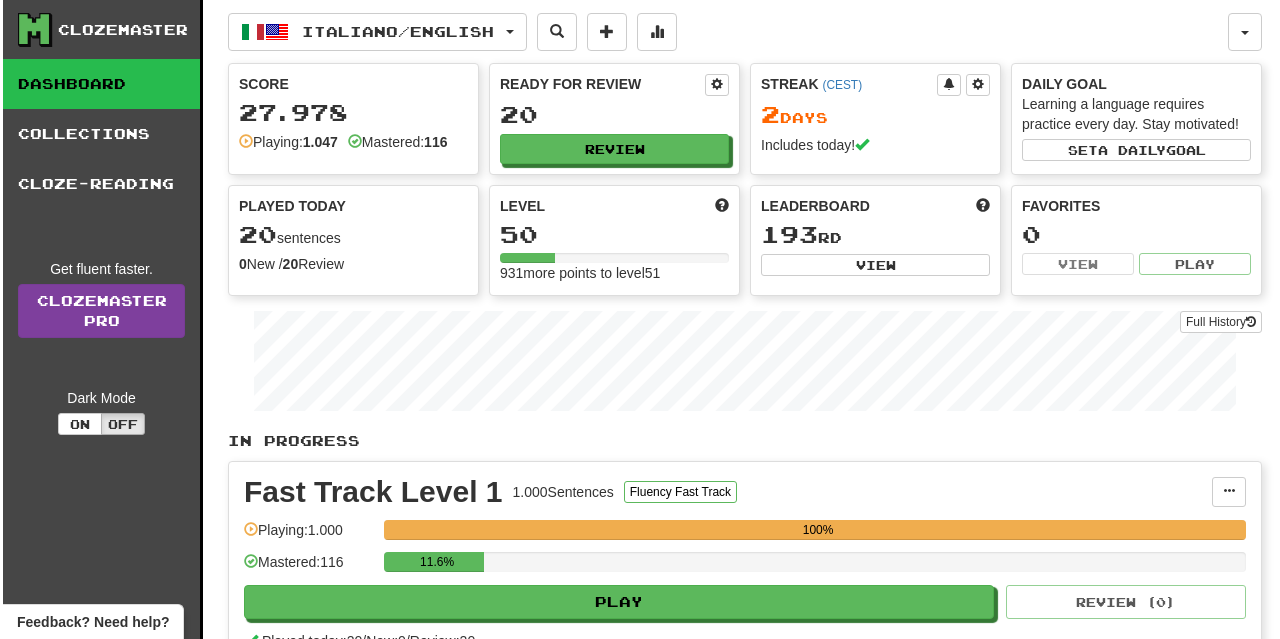 scroll, scrollTop: 200, scrollLeft: 0, axis: vertical 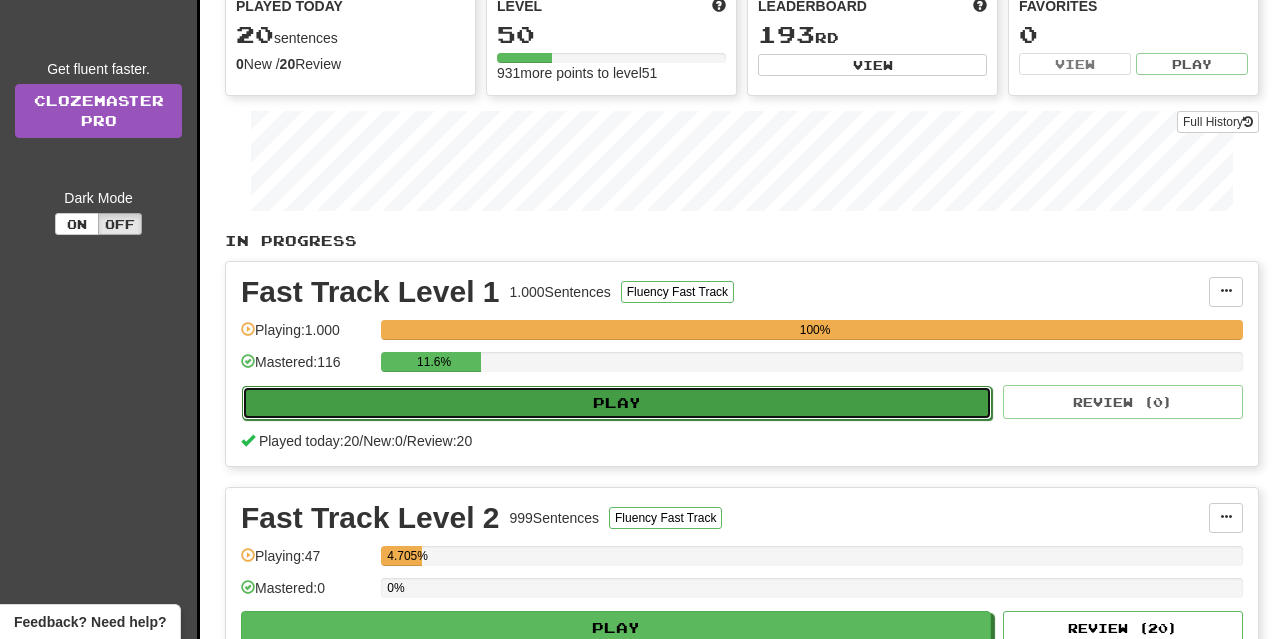 click on "Play" at bounding box center [617, 403] 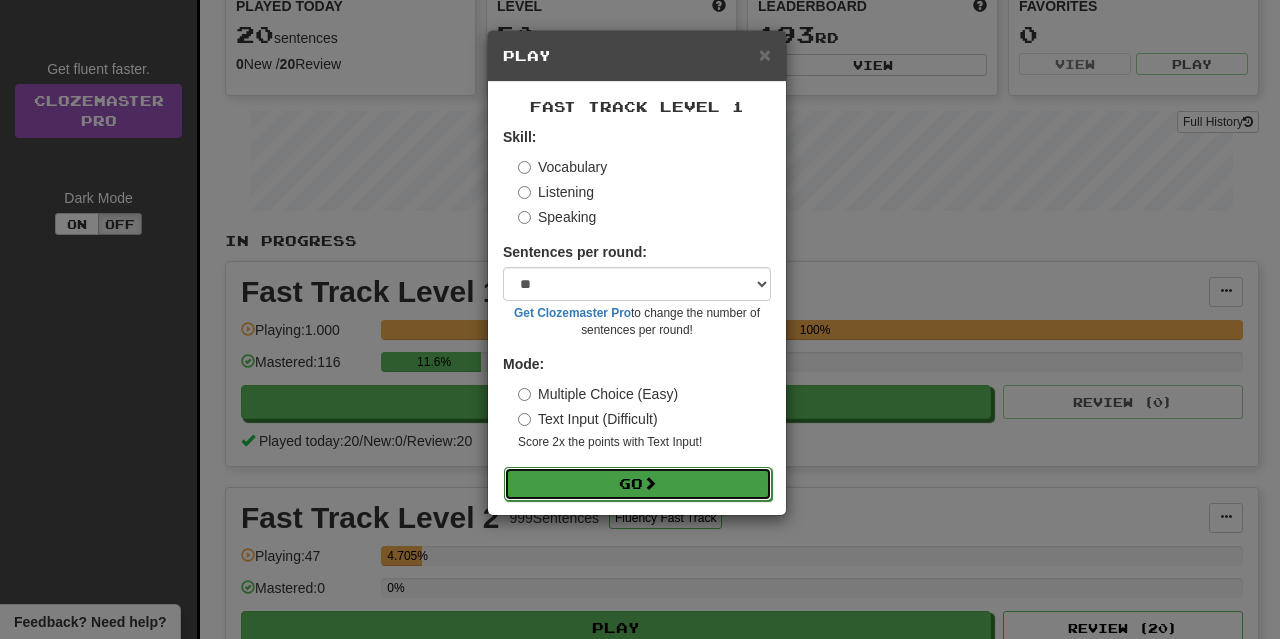 click on "Go" at bounding box center (638, 484) 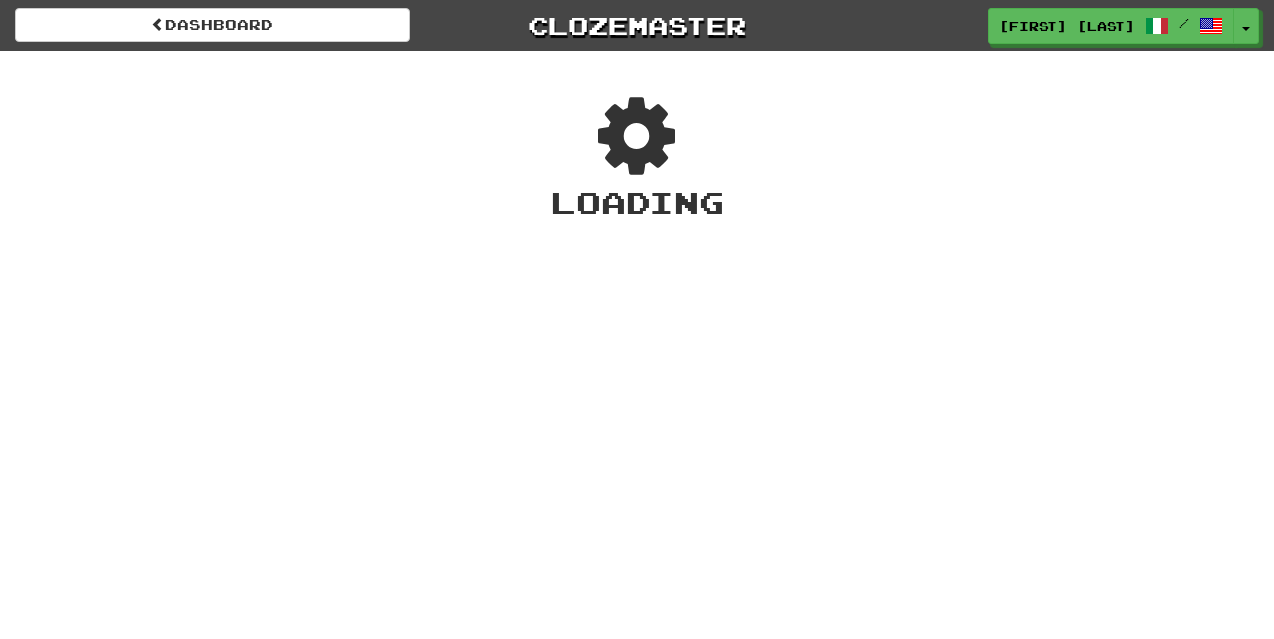 scroll, scrollTop: 0, scrollLeft: 0, axis: both 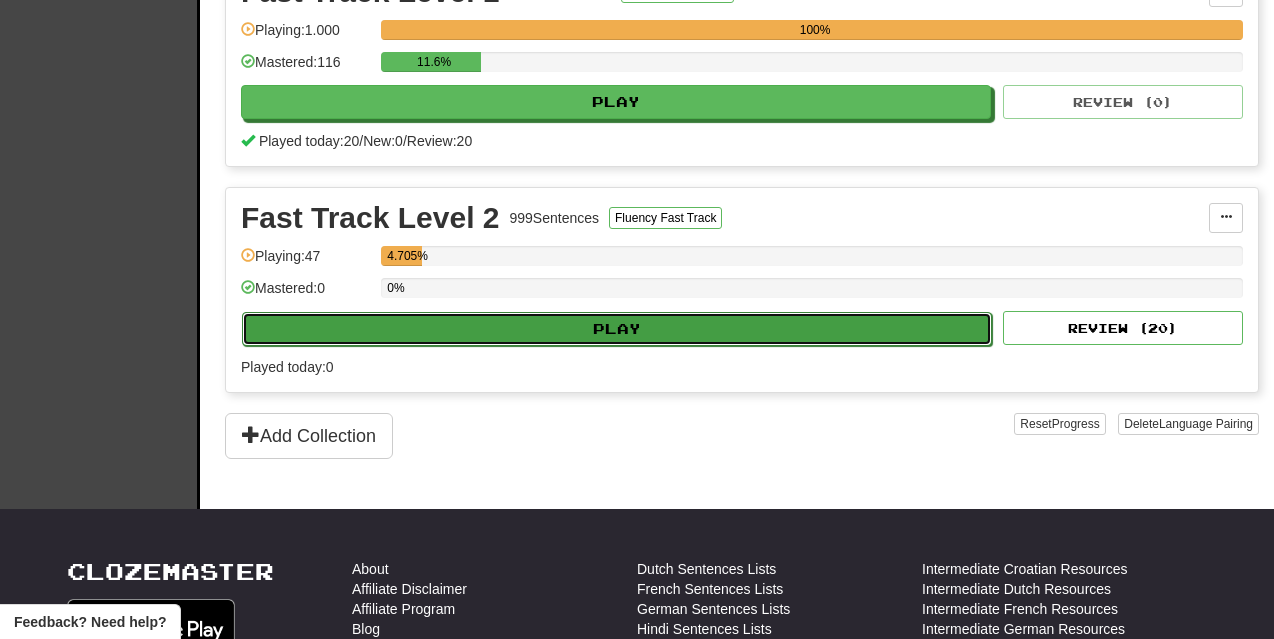 click on "Play" at bounding box center (617, 329) 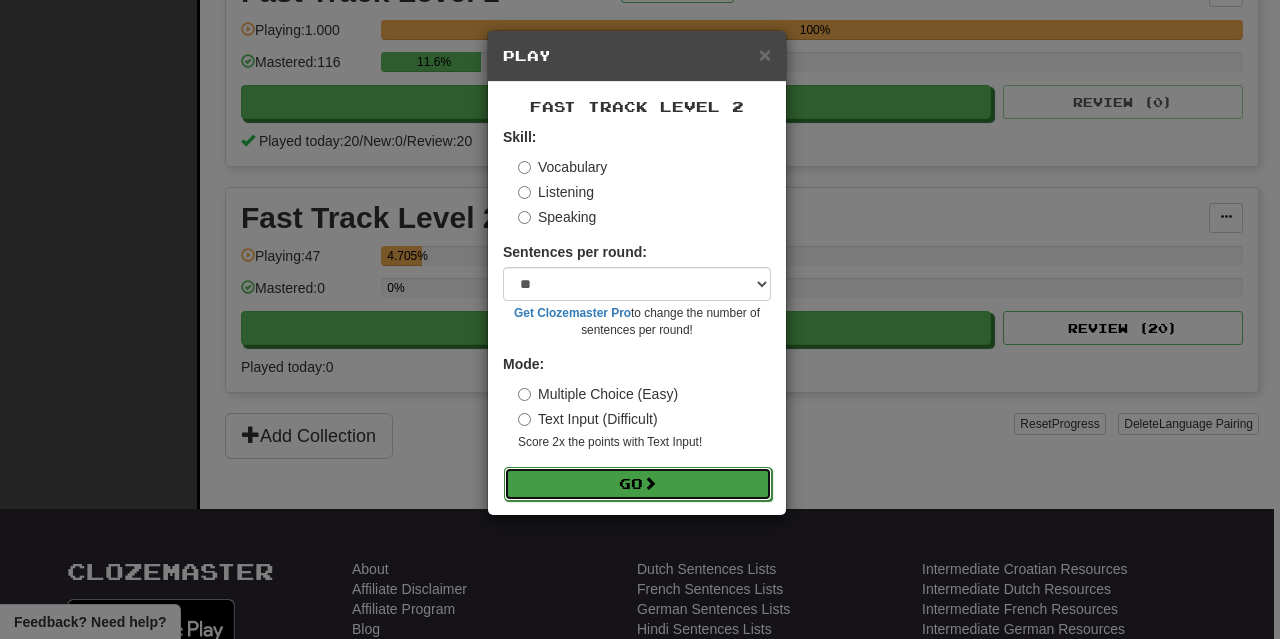 click on "Go" at bounding box center [638, 484] 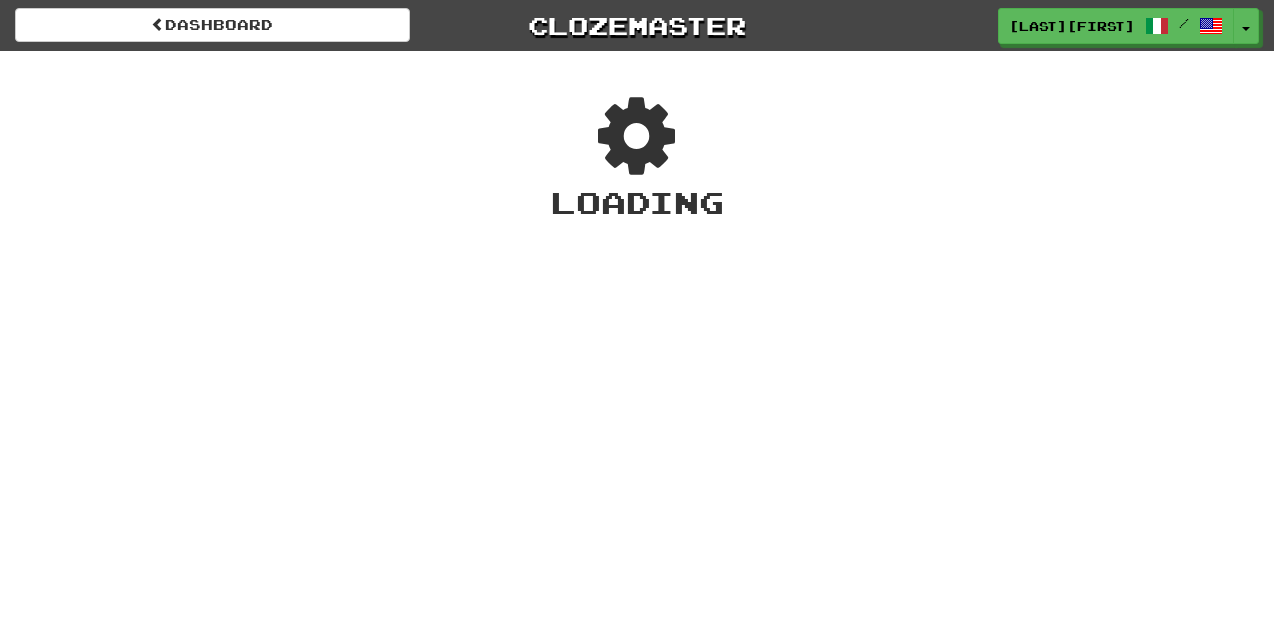 scroll, scrollTop: 0, scrollLeft: 0, axis: both 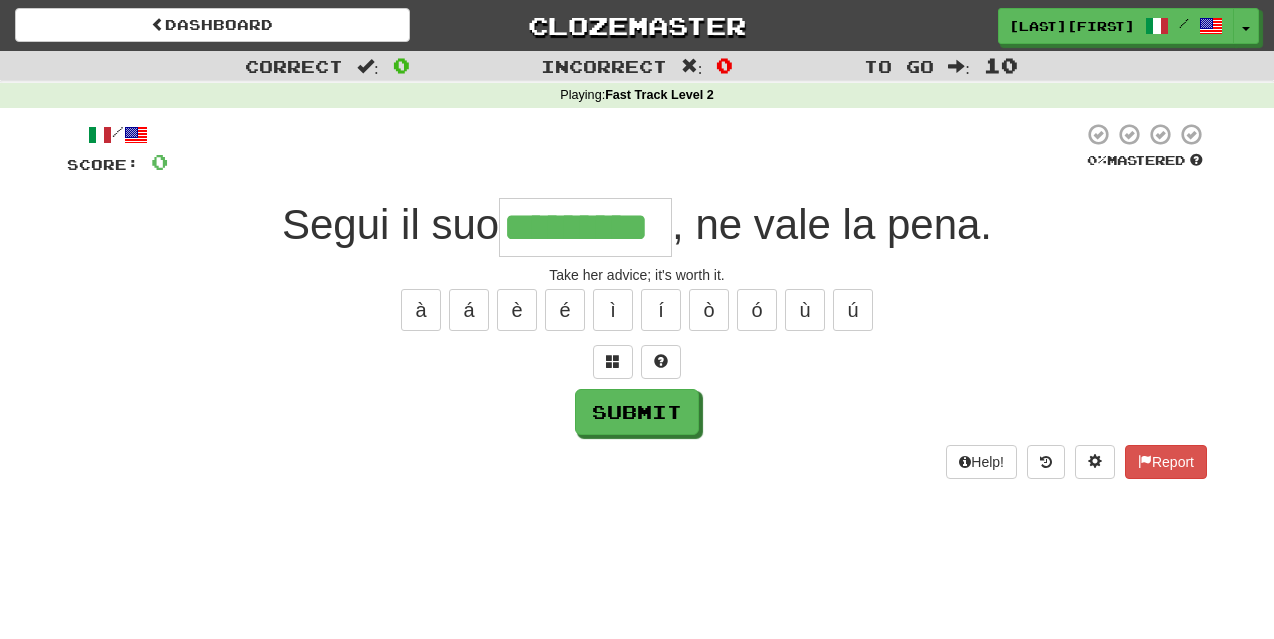 type on "*********" 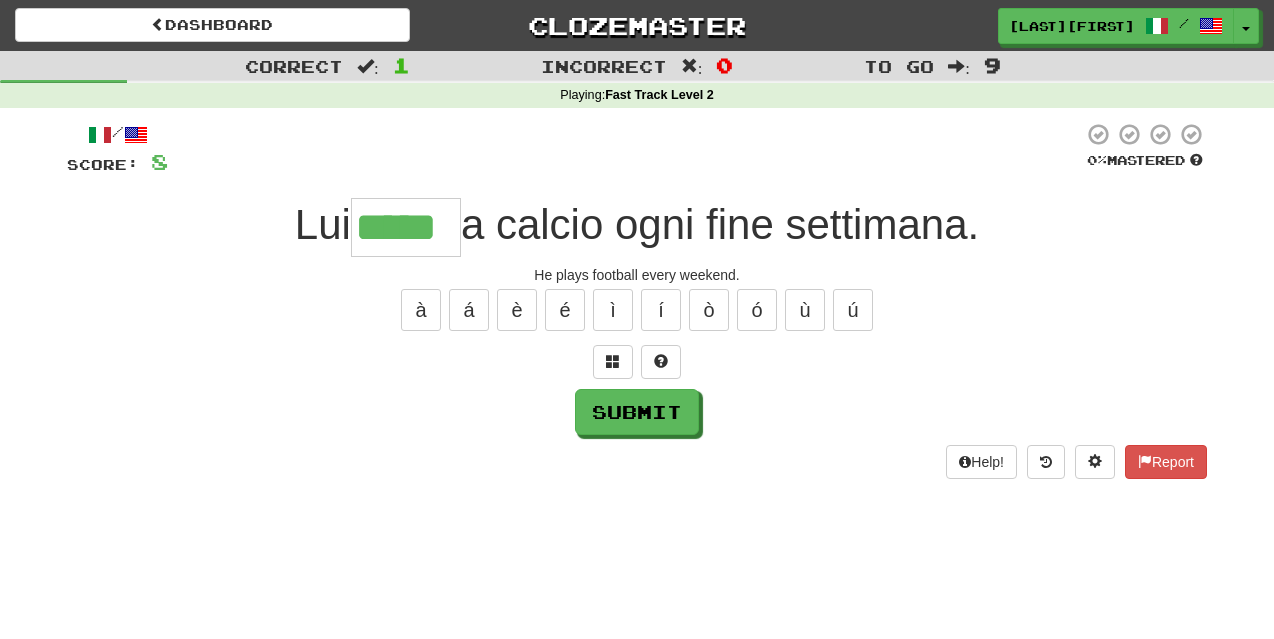 type on "*****" 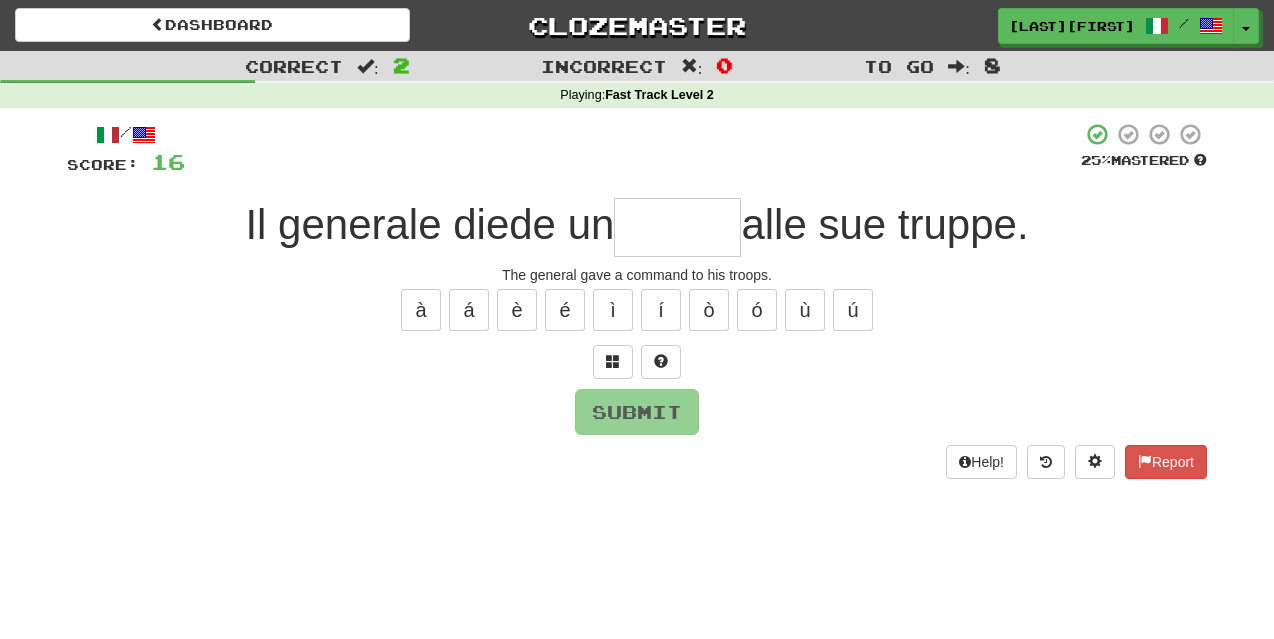 type on "*" 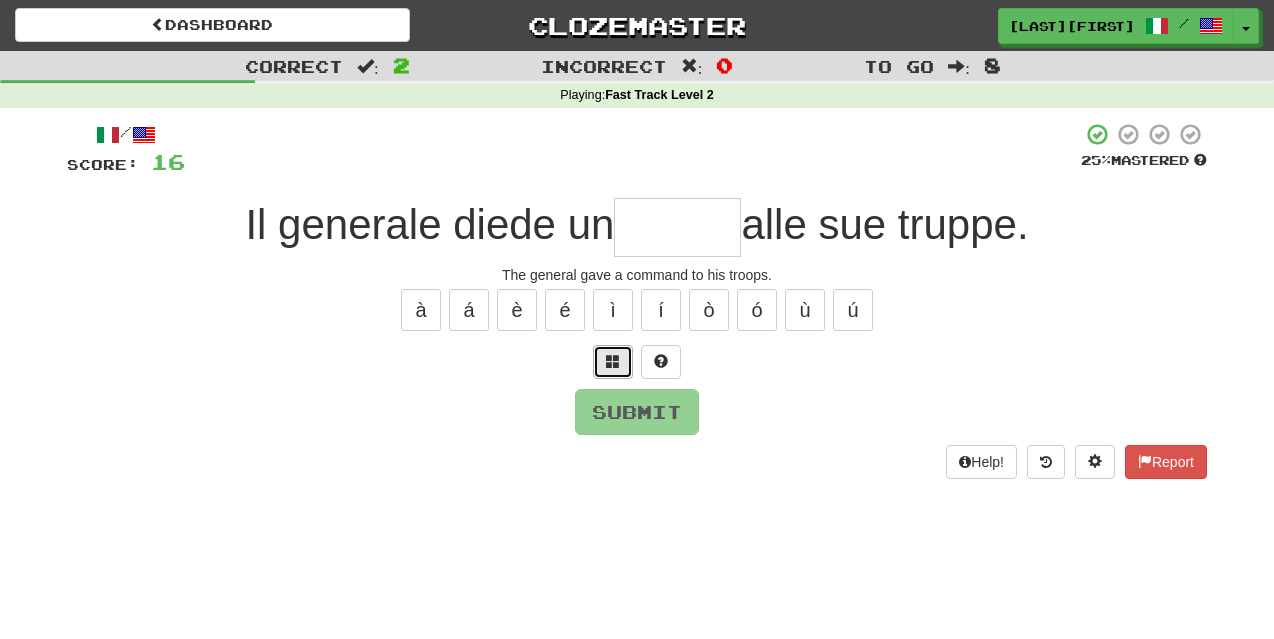 click at bounding box center [613, 361] 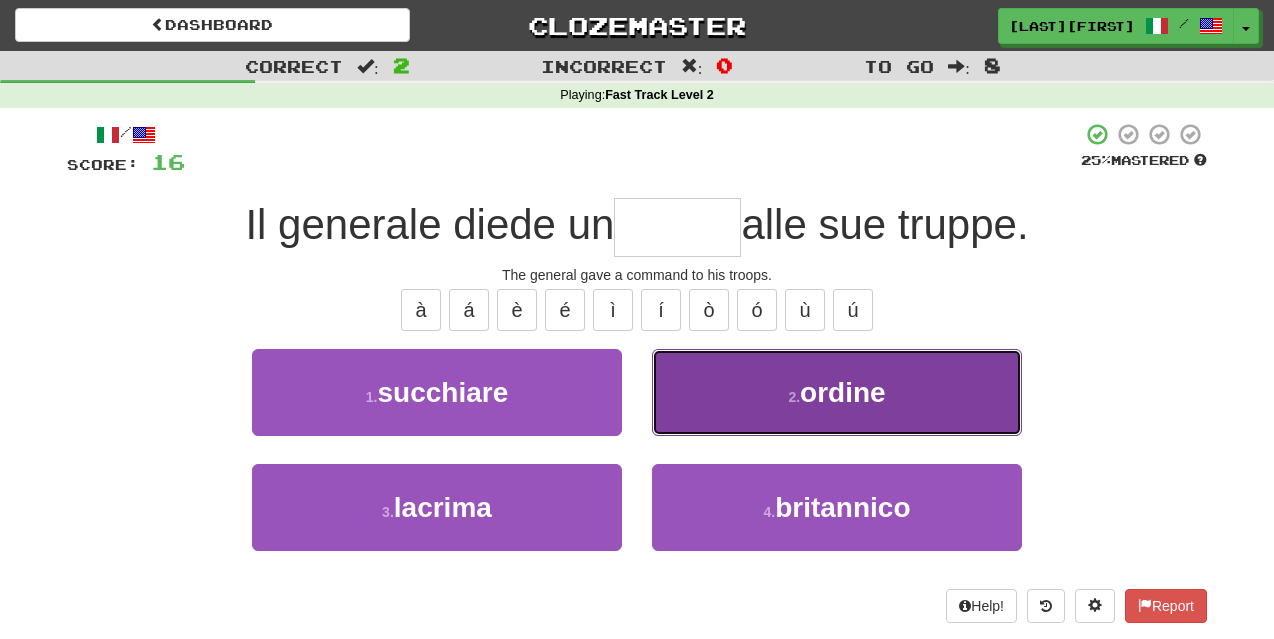 click on "2 .  ordine" at bounding box center (837, 392) 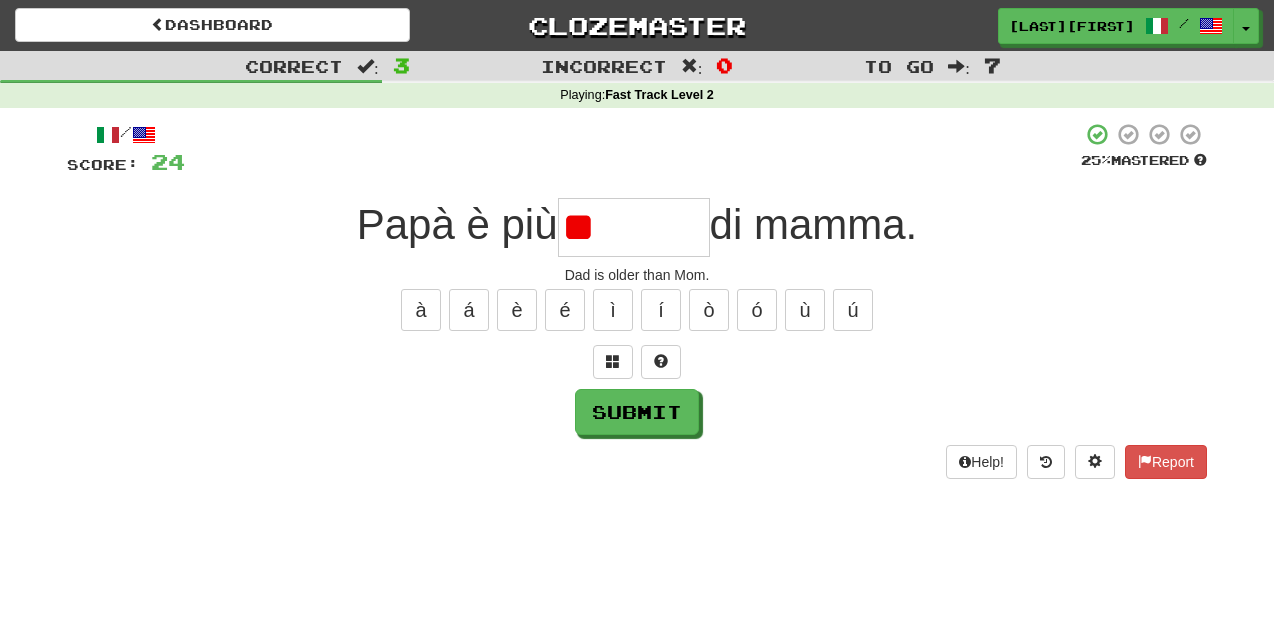 type on "*" 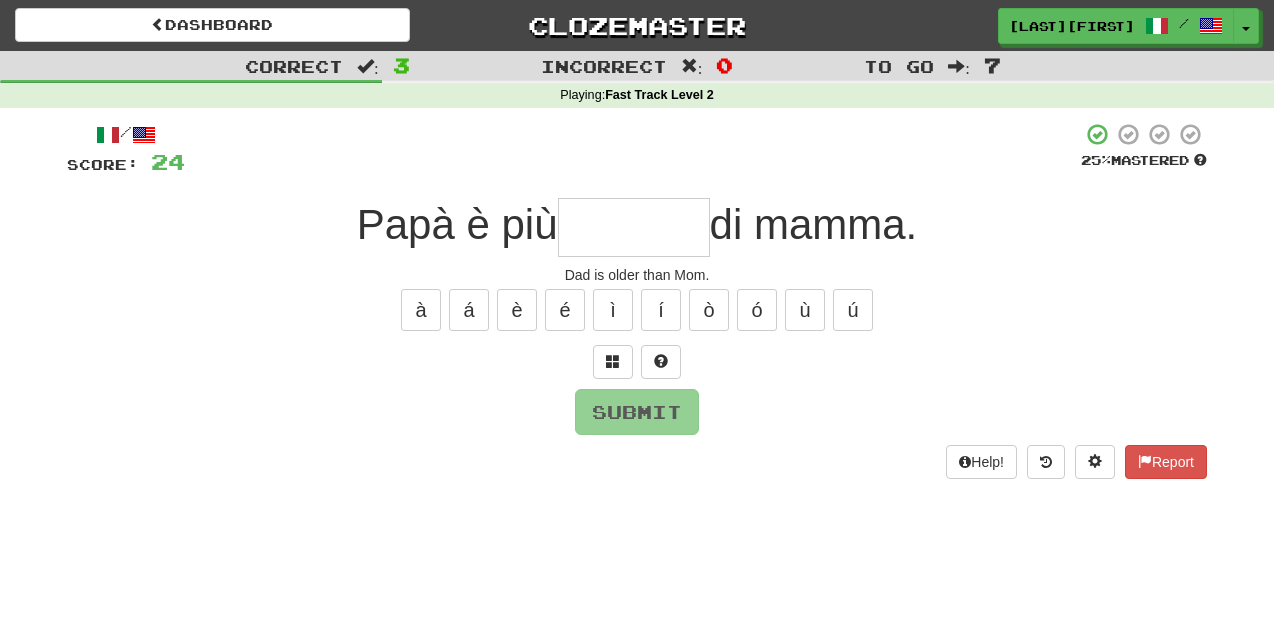 type on "*" 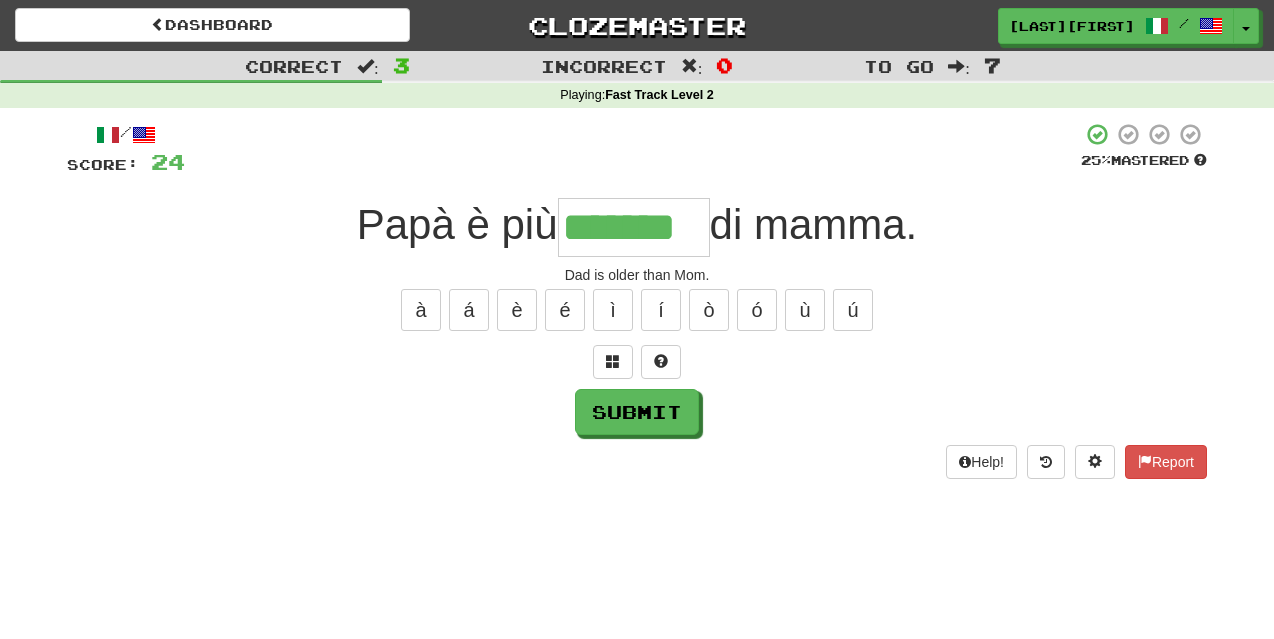 type on "*******" 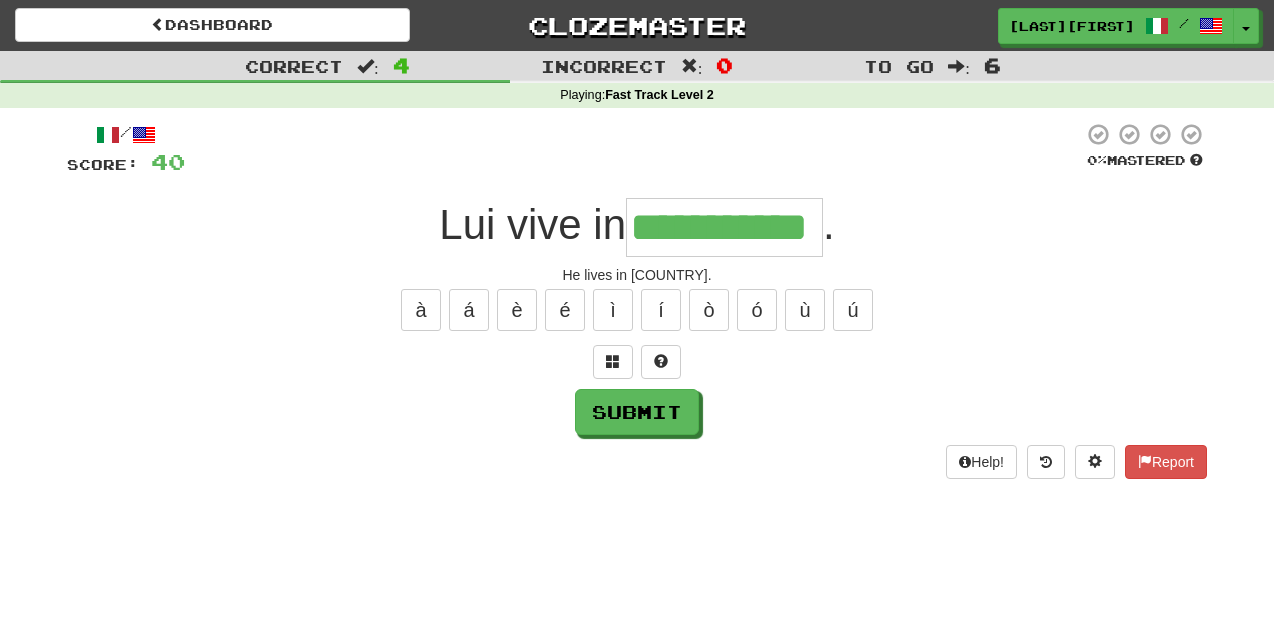 type on "**********" 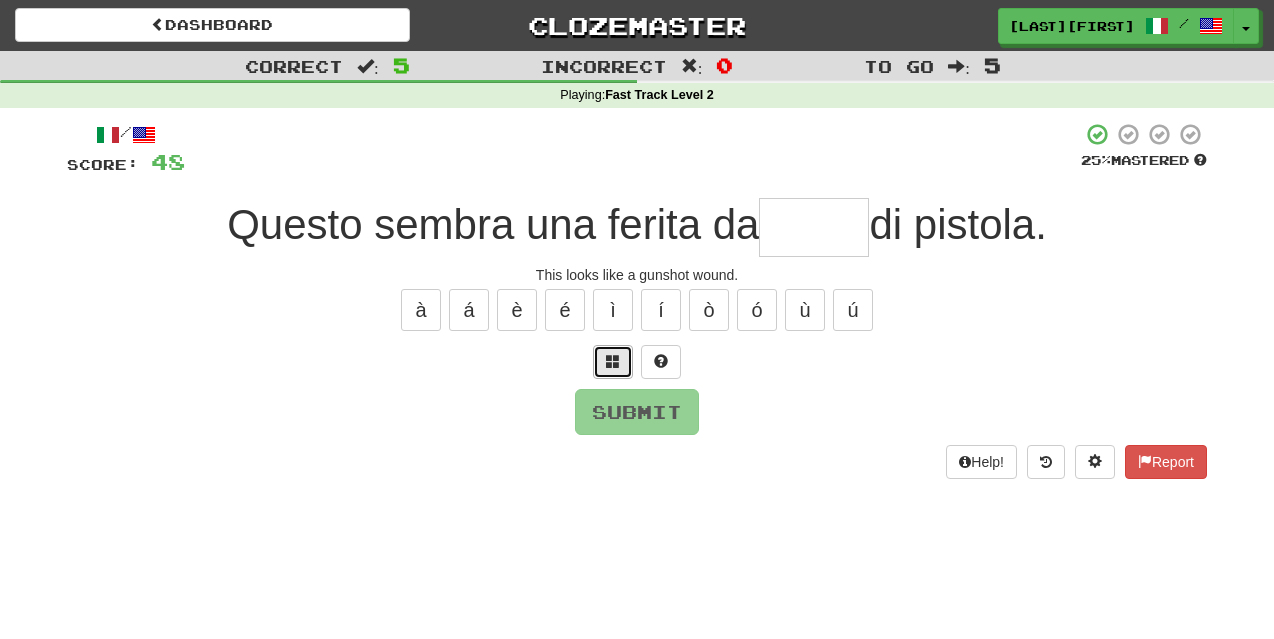 click at bounding box center (613, 361) 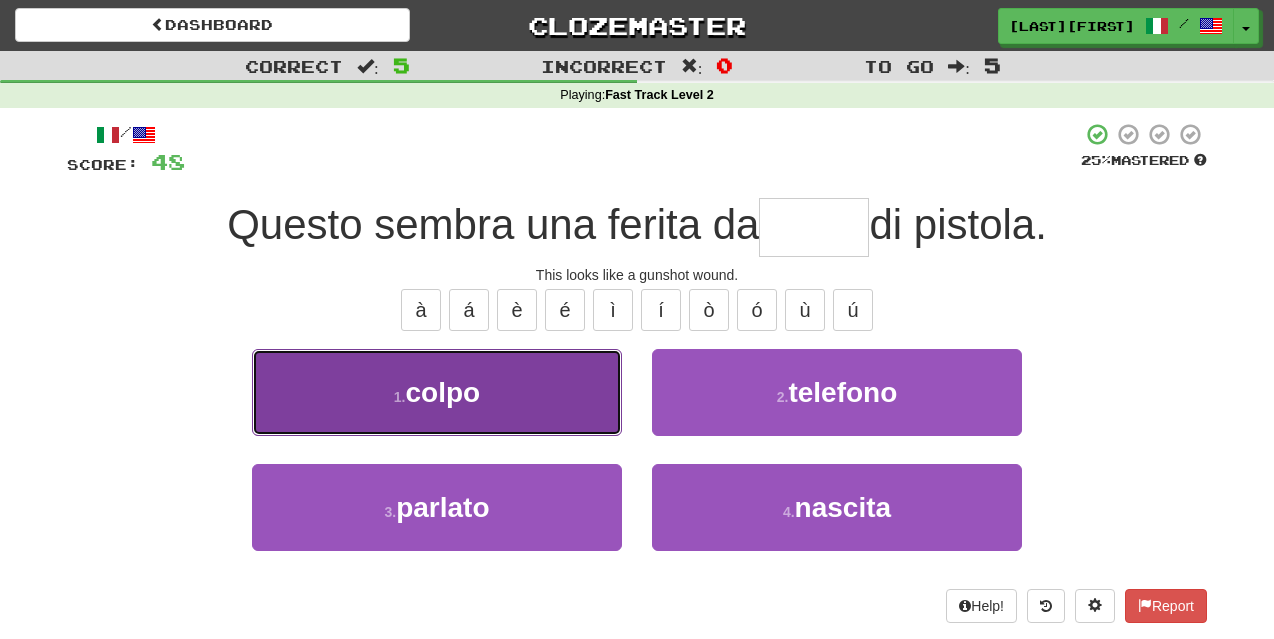 click on "1 .  colpo" at bounding box center (437, 392) 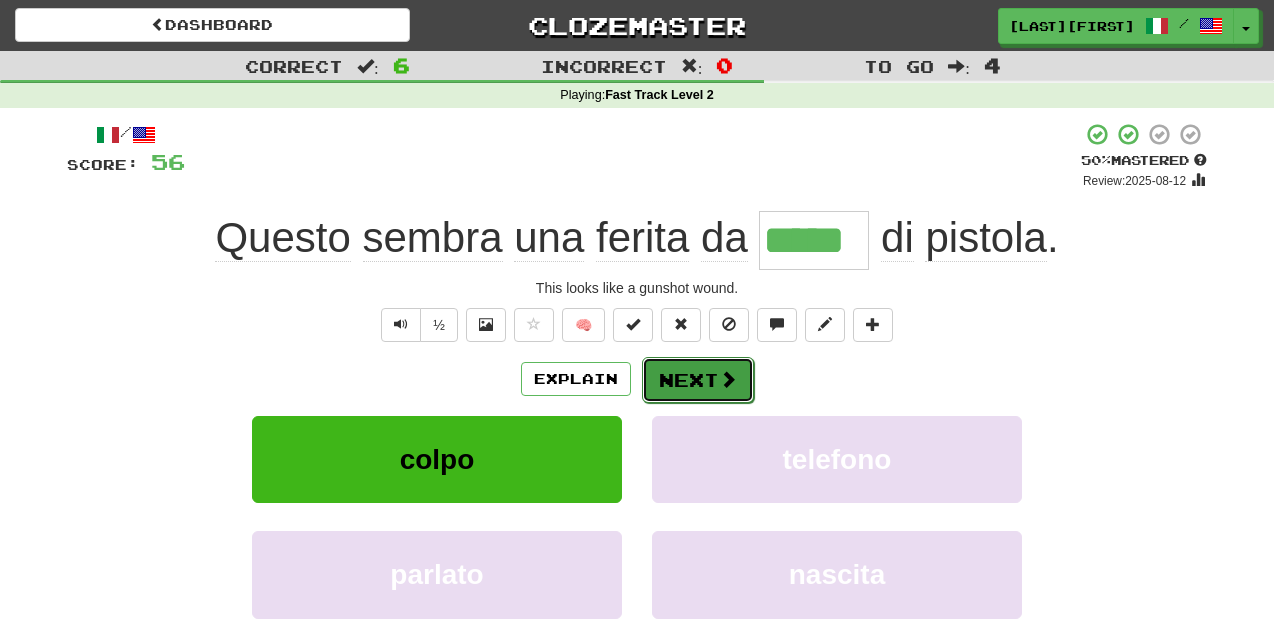 click at bounding box center [728, 379] 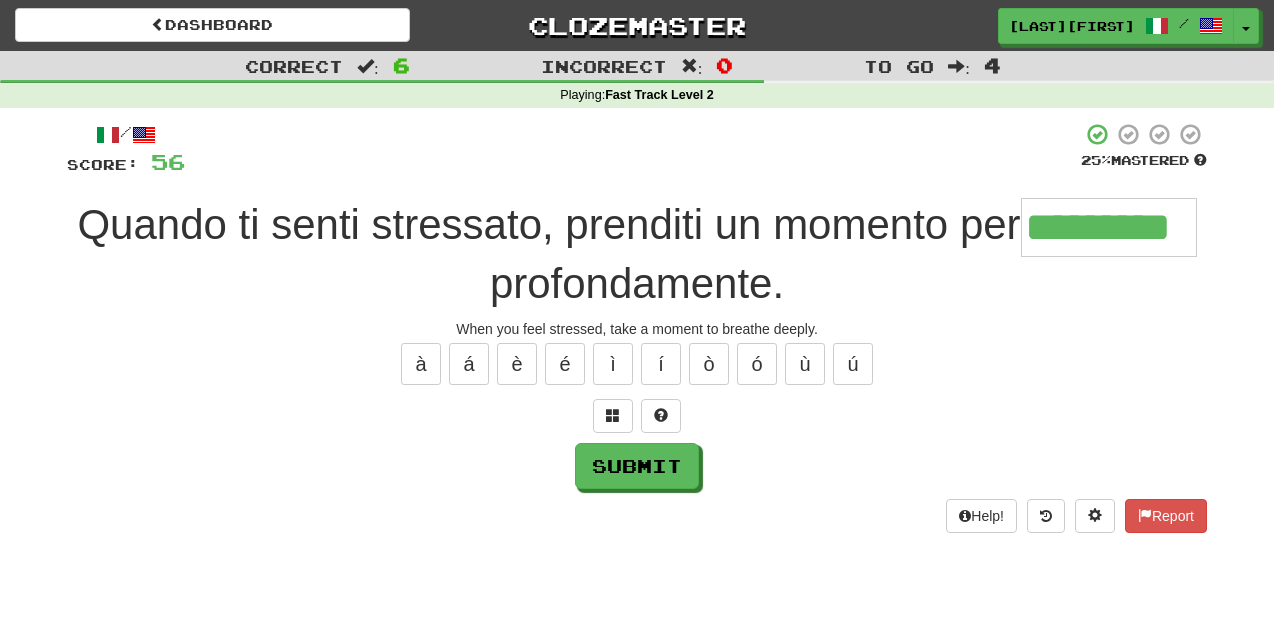 type on "*********" 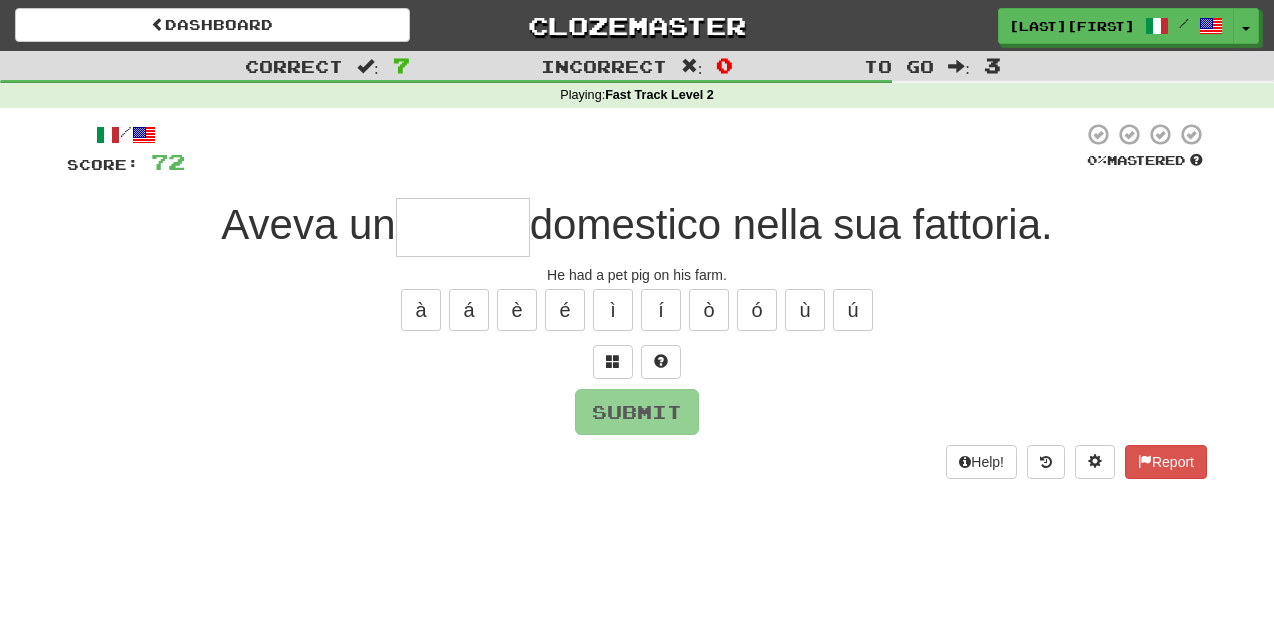 type on "*" 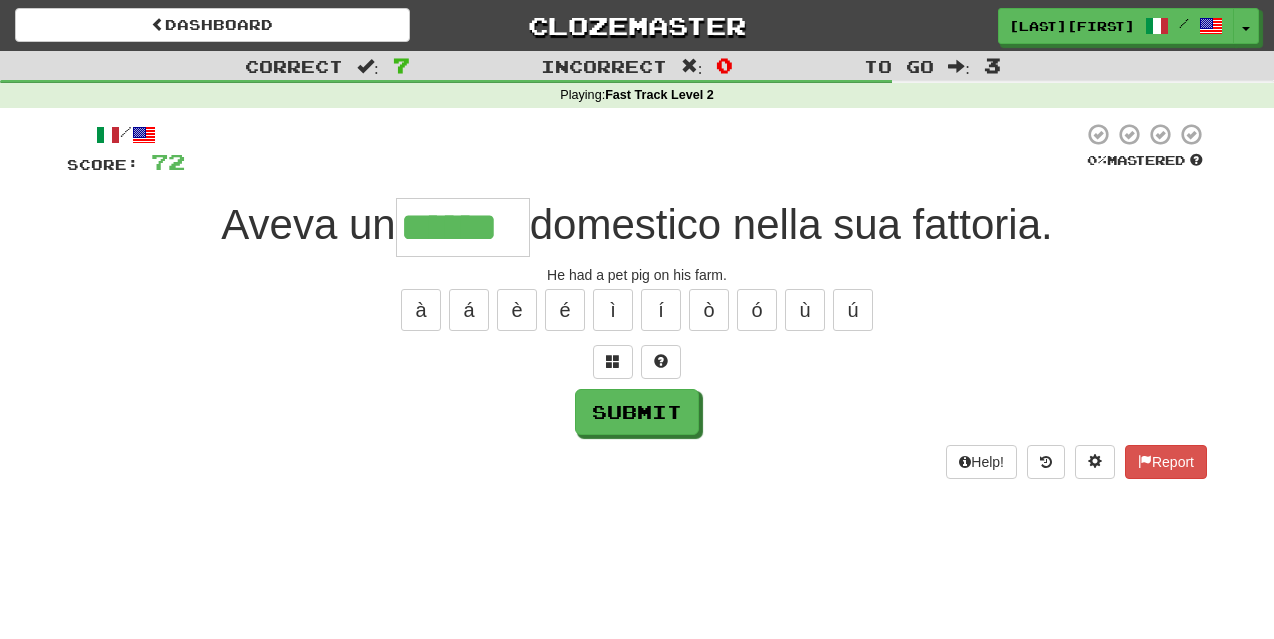 type on "******" 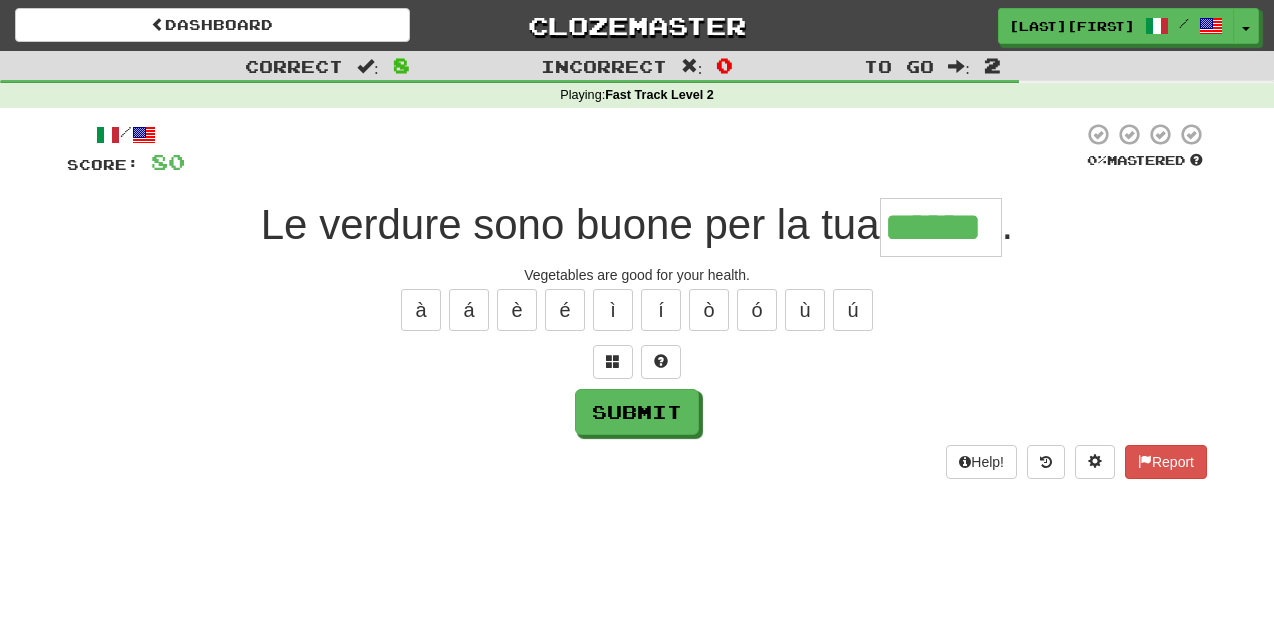 type on "******" 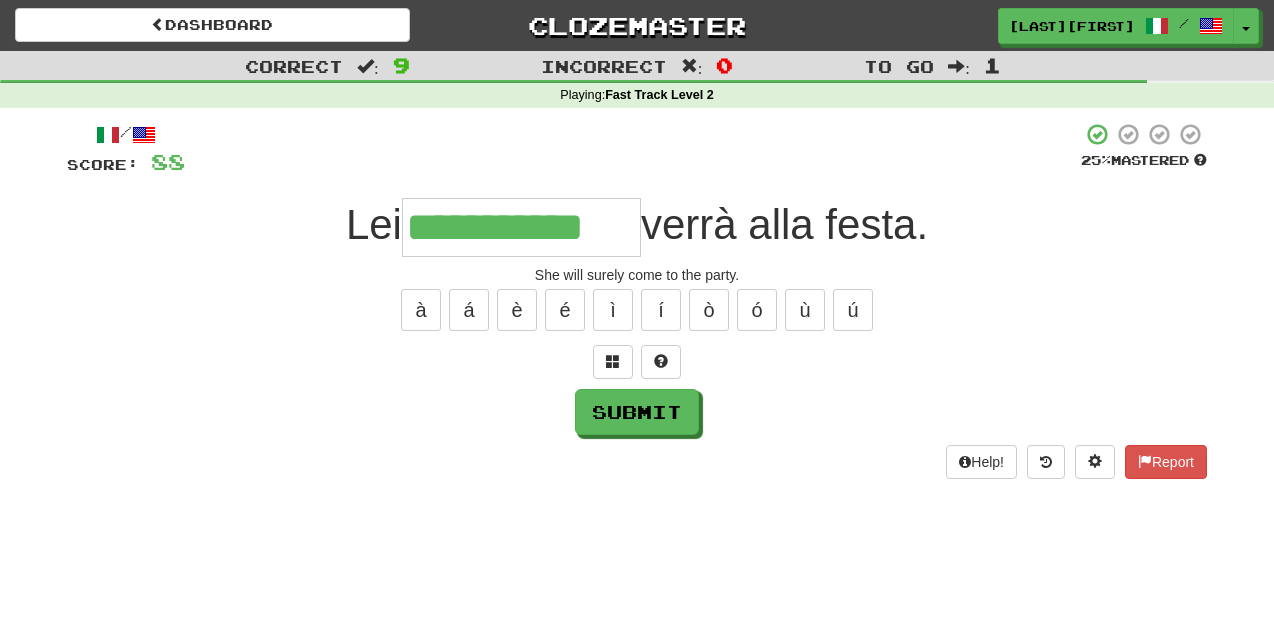type on "**********" 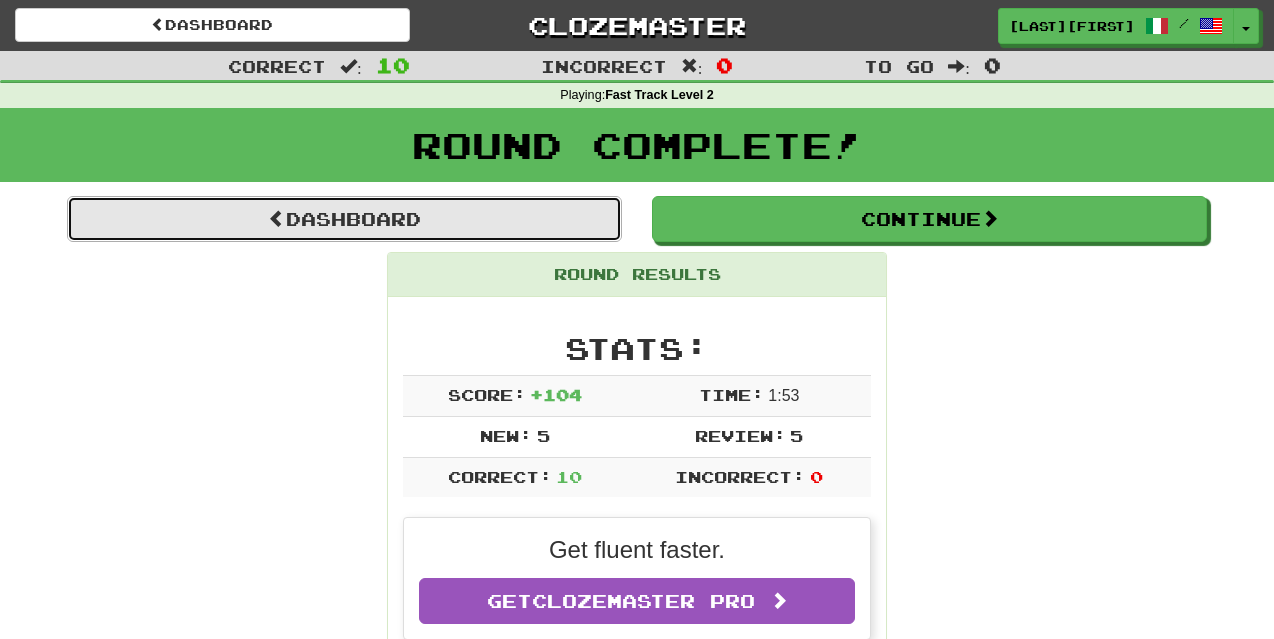 click on "Dashboard" at bounding box center [344, 219] 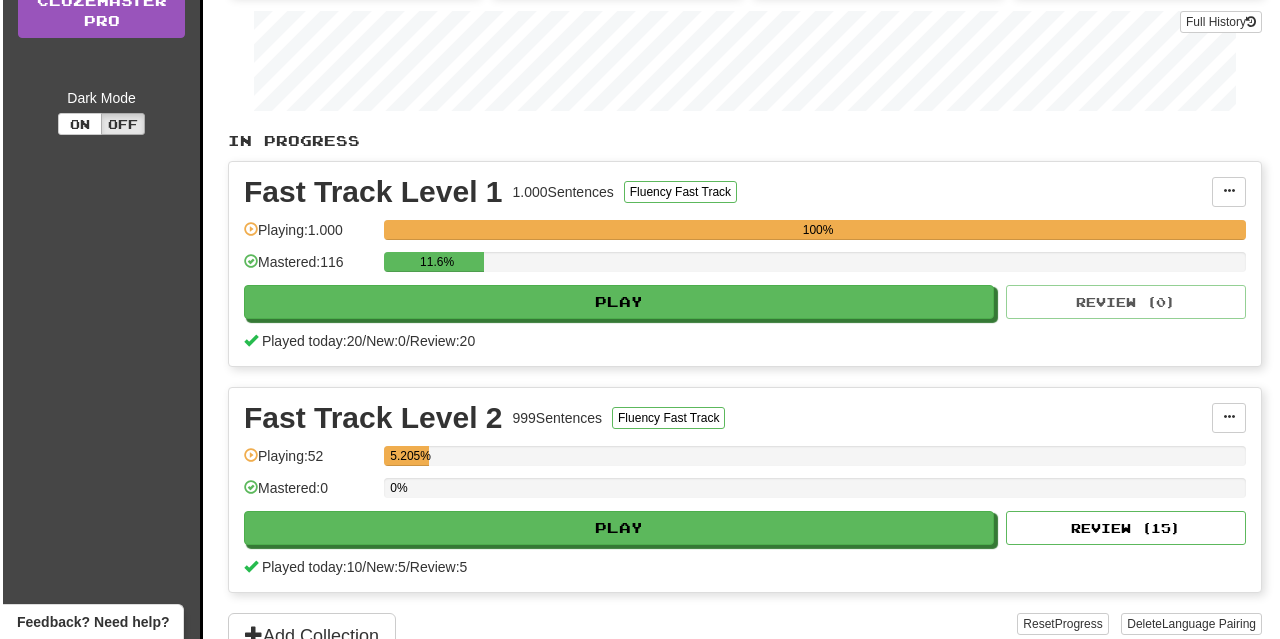 scroll, scrollTop: 400, scrollLeft: 0, axis: vertical 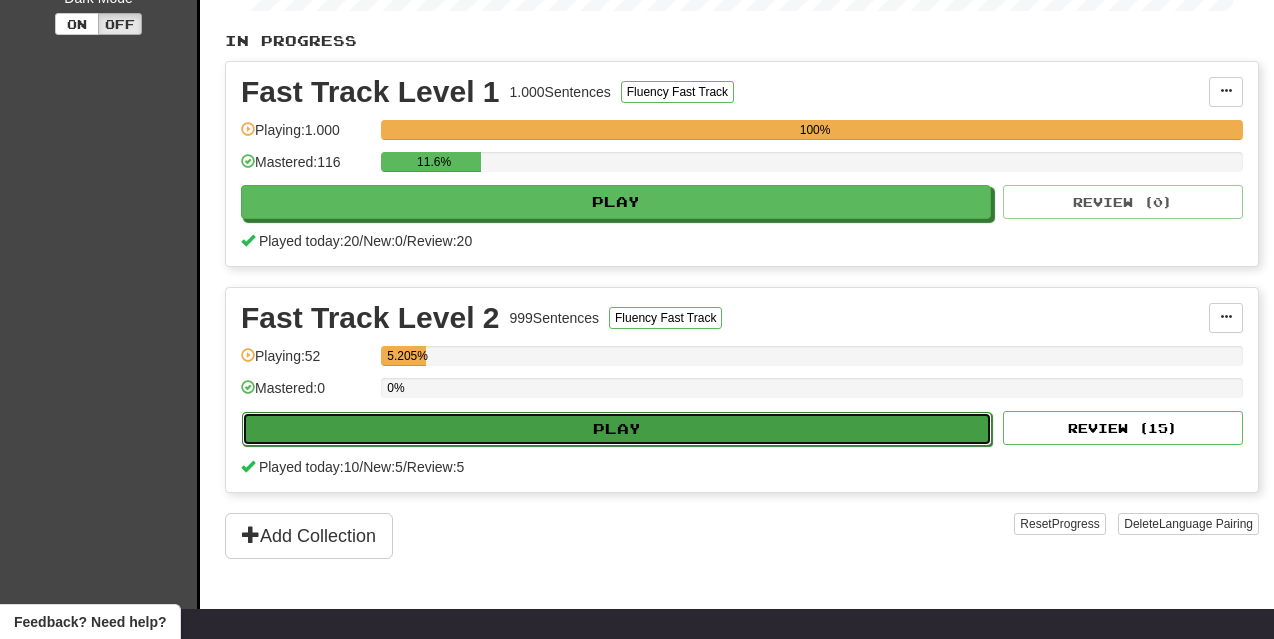 click on "Play" at bounding box center (617, 429) 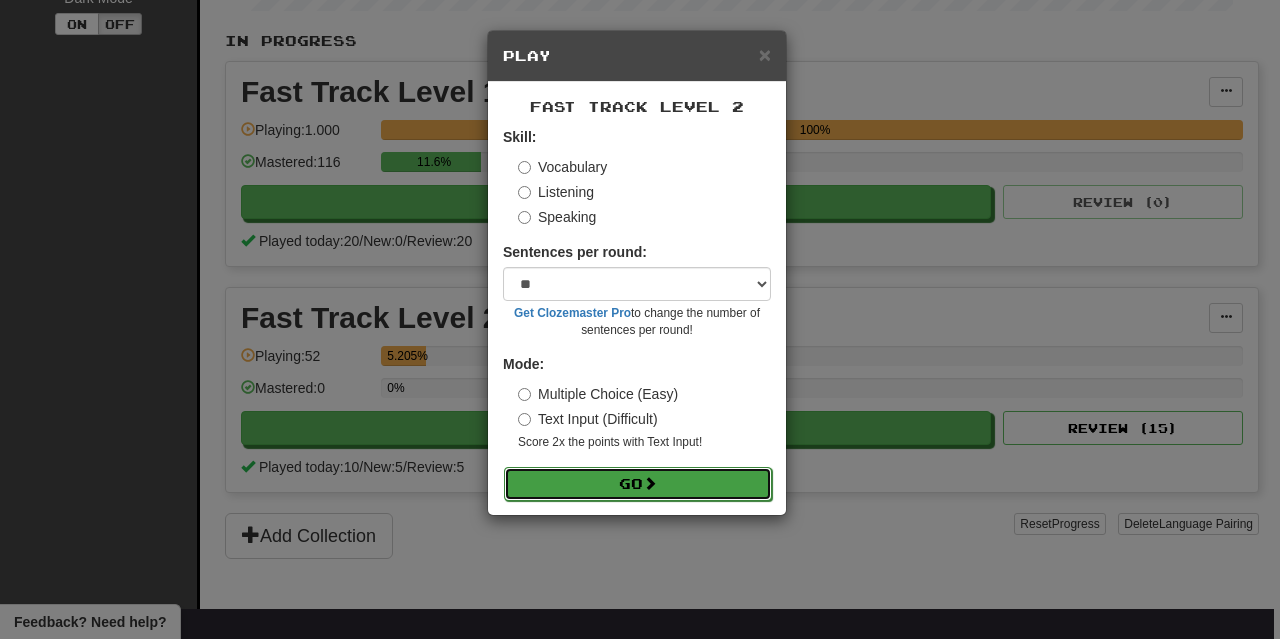 click on "Go" at bounding box center (638, 484) 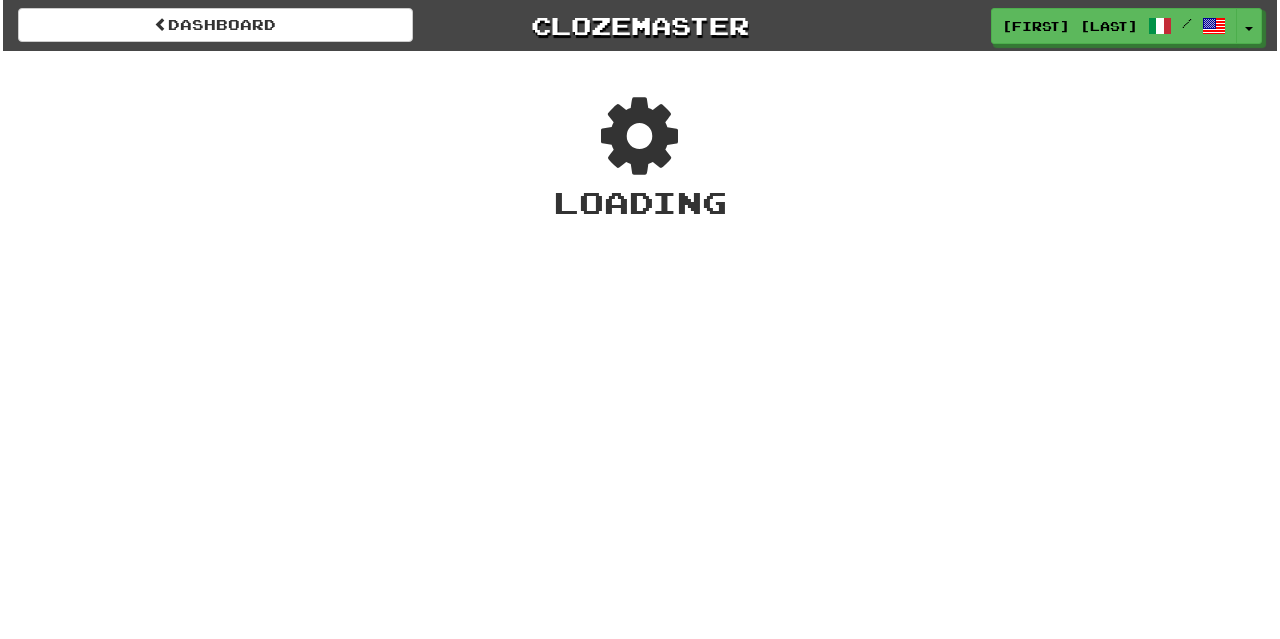 scroll, scrollTop: 0, scrollLeft: 0, axis: both 